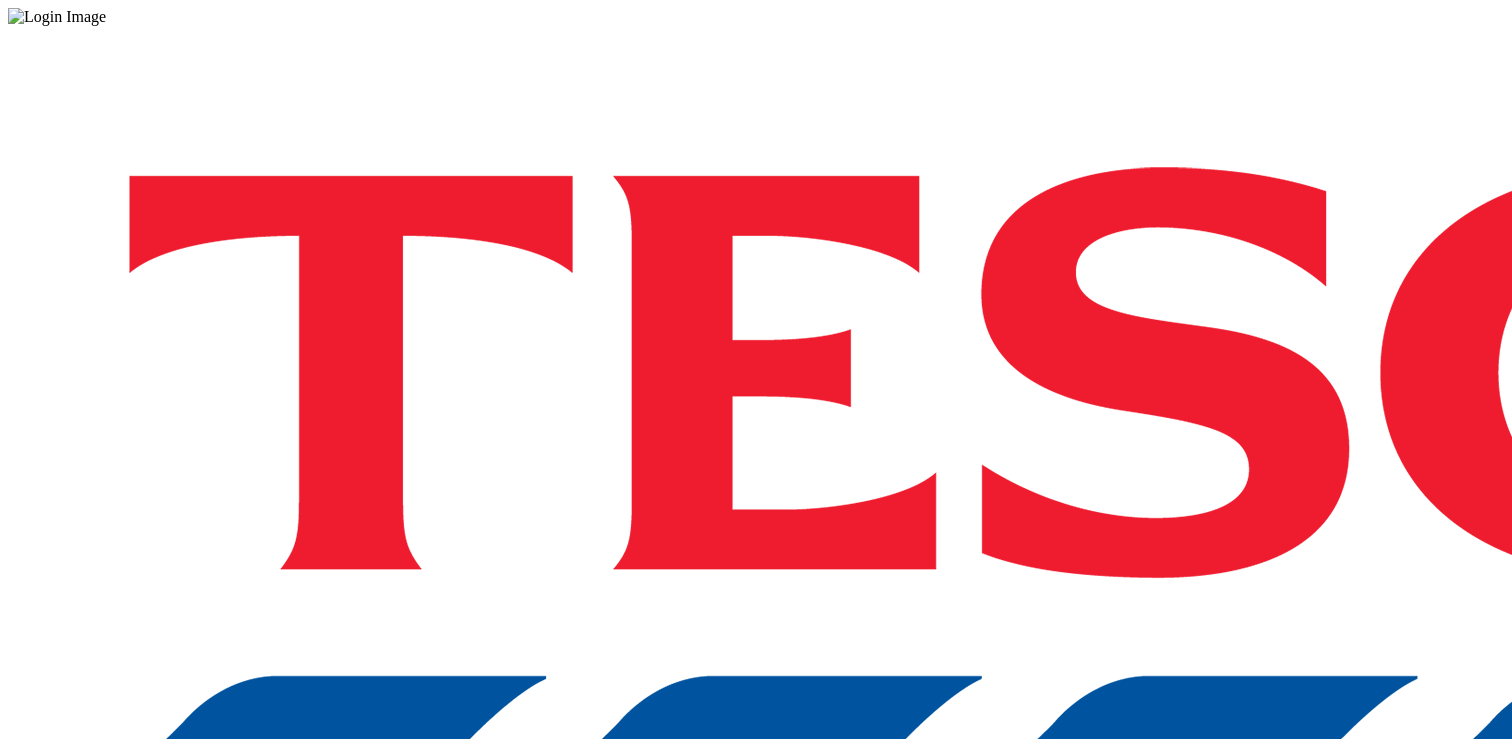 scroll, scrollTop: 0, scrollLeft: 0, axis: both 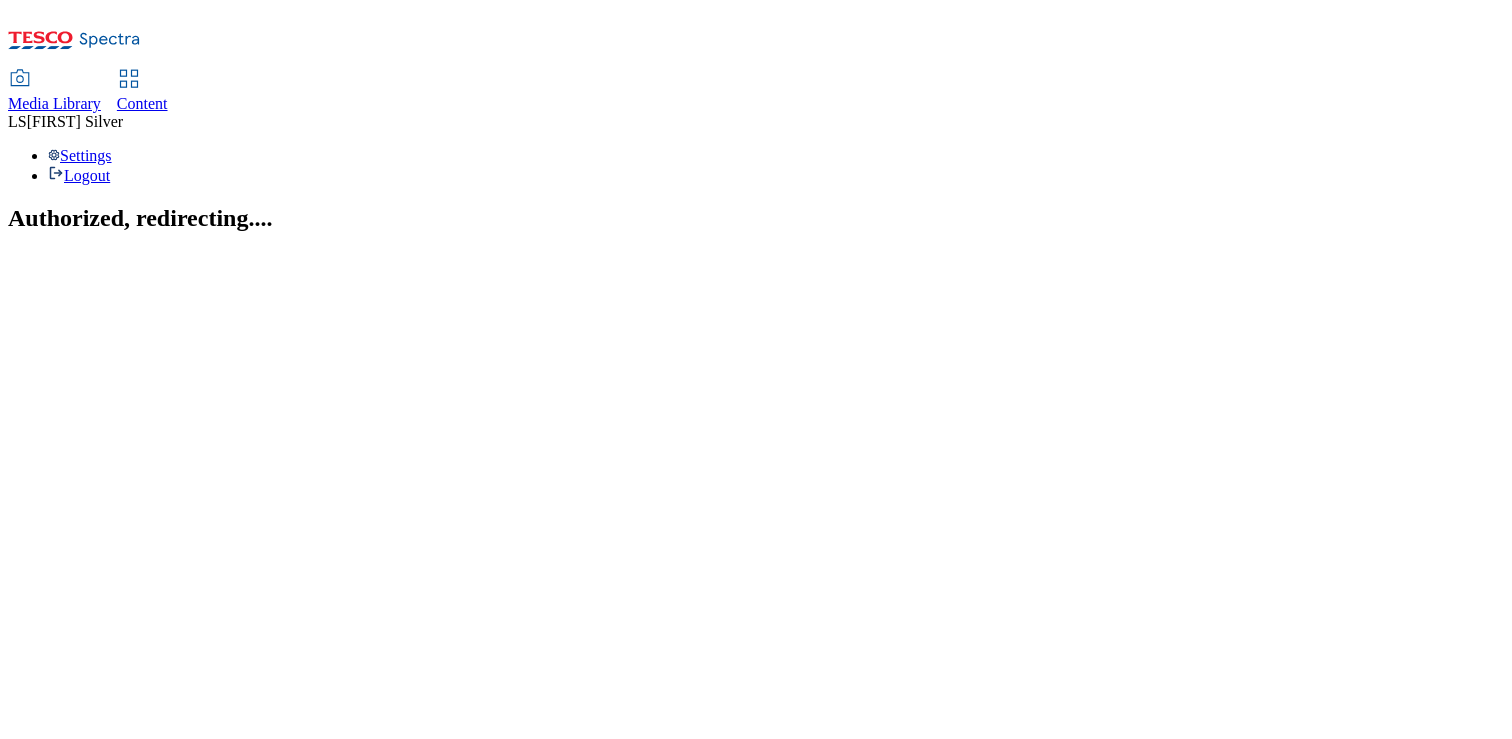 click on "Media Library" at bounding box center (54, 103) 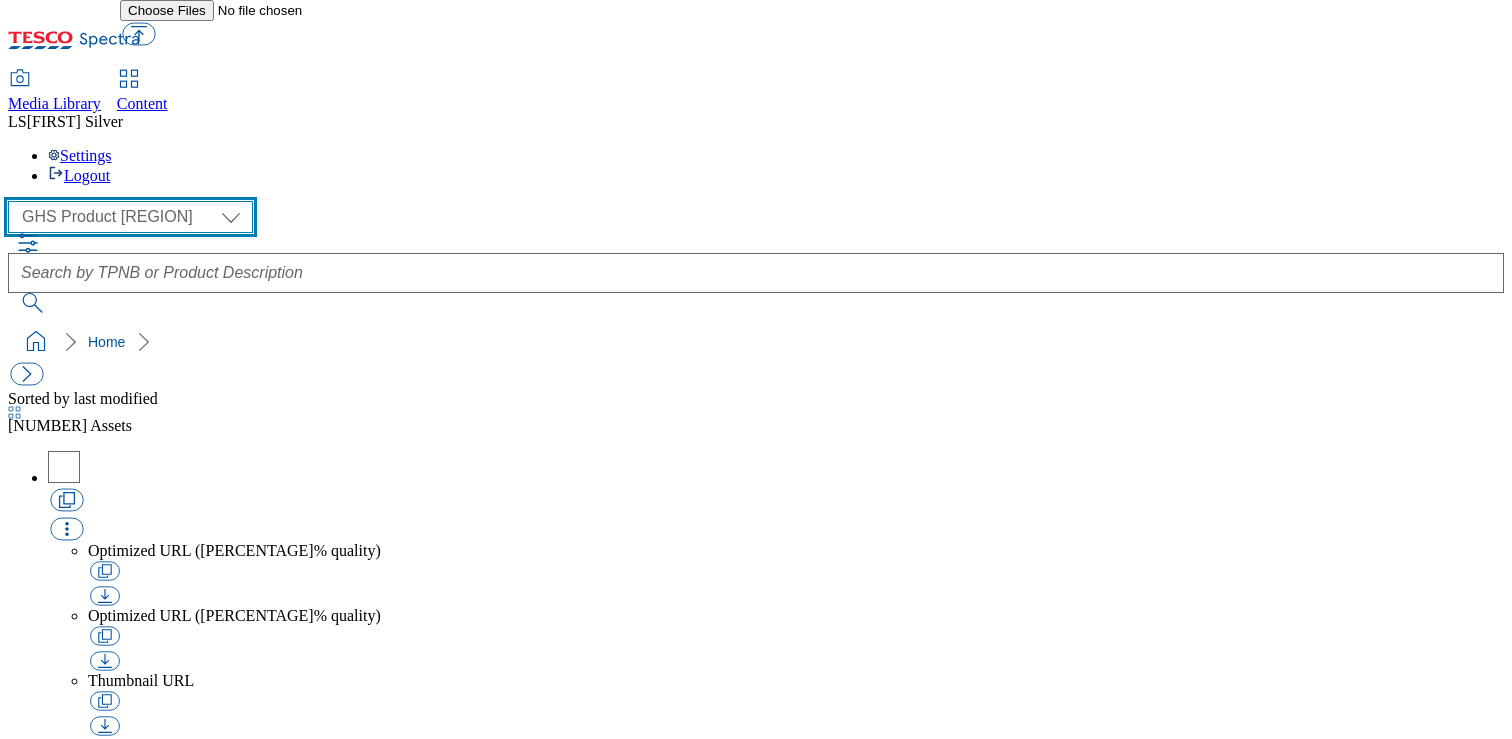 click on "GHS Marketing [REGION] GHS Product [REGION]" at bounding box center (130, 217) 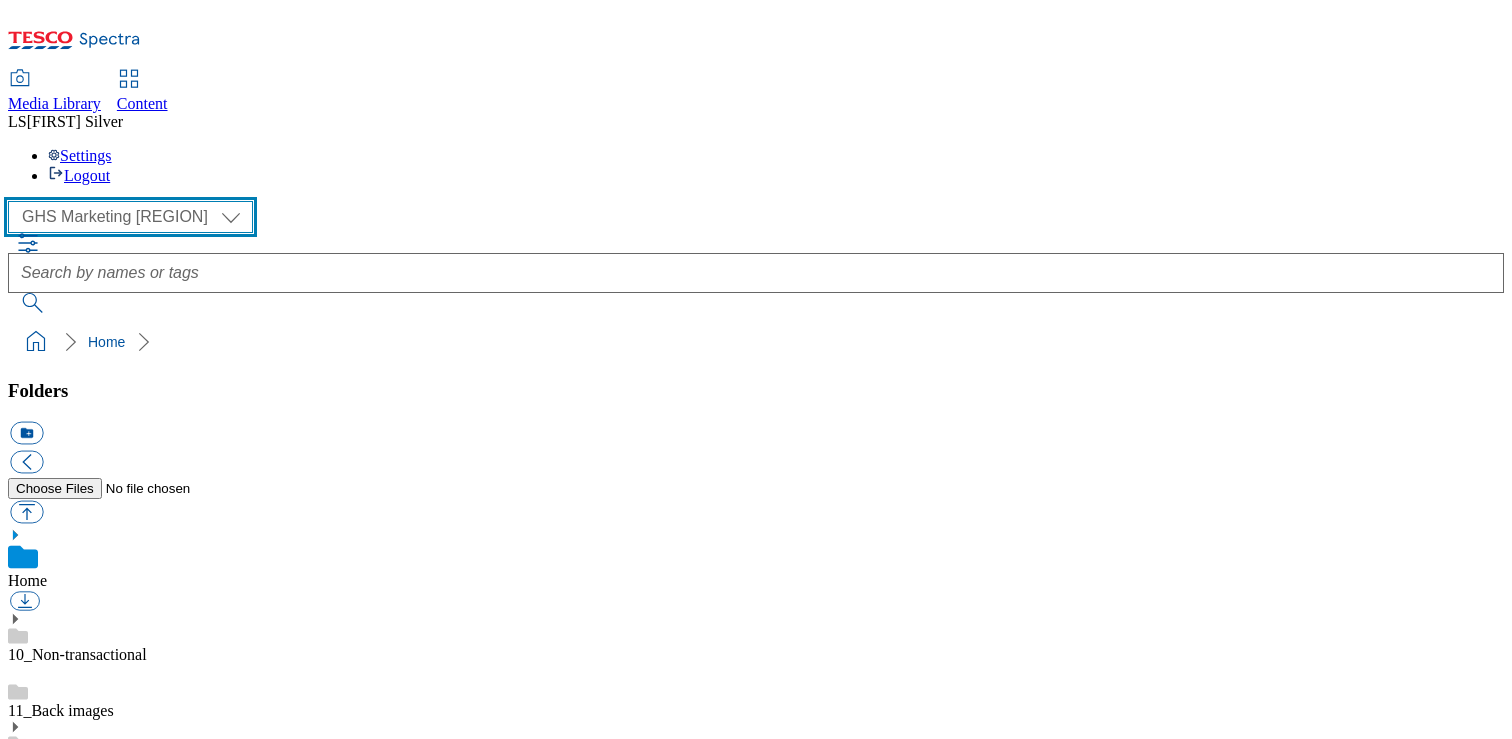 scroll, scrollTop: 144, scrollLeft: 0, axis: vertical 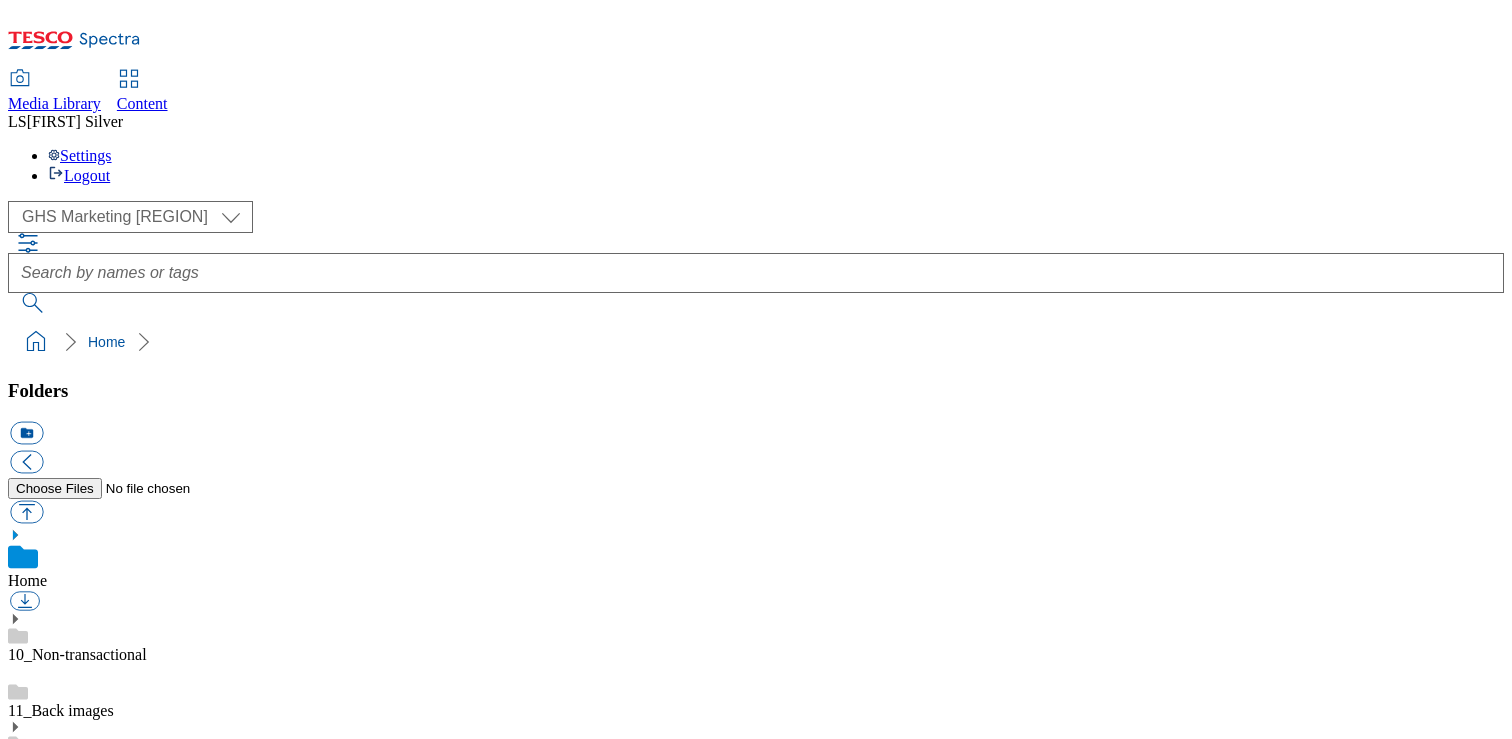 click 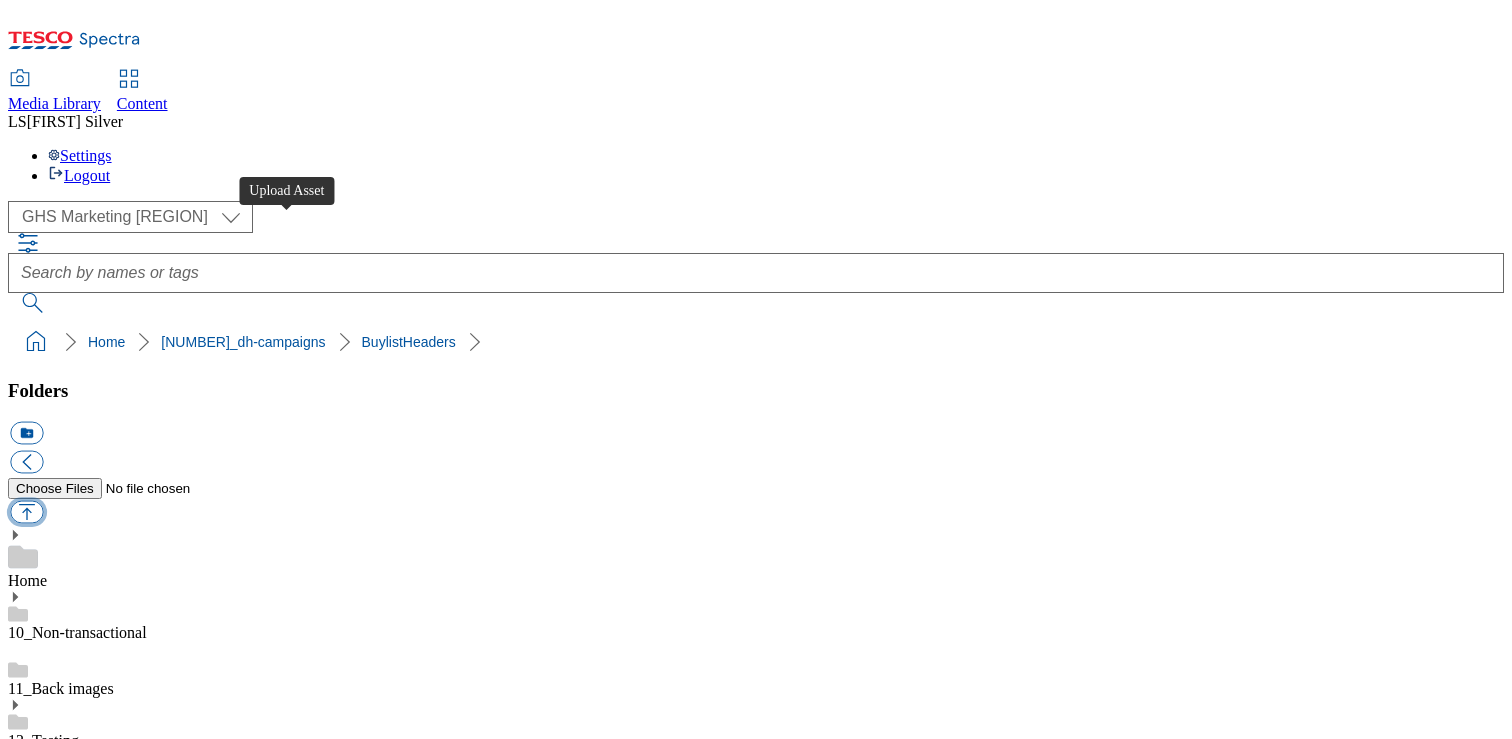click at bounding box center [26, 512] 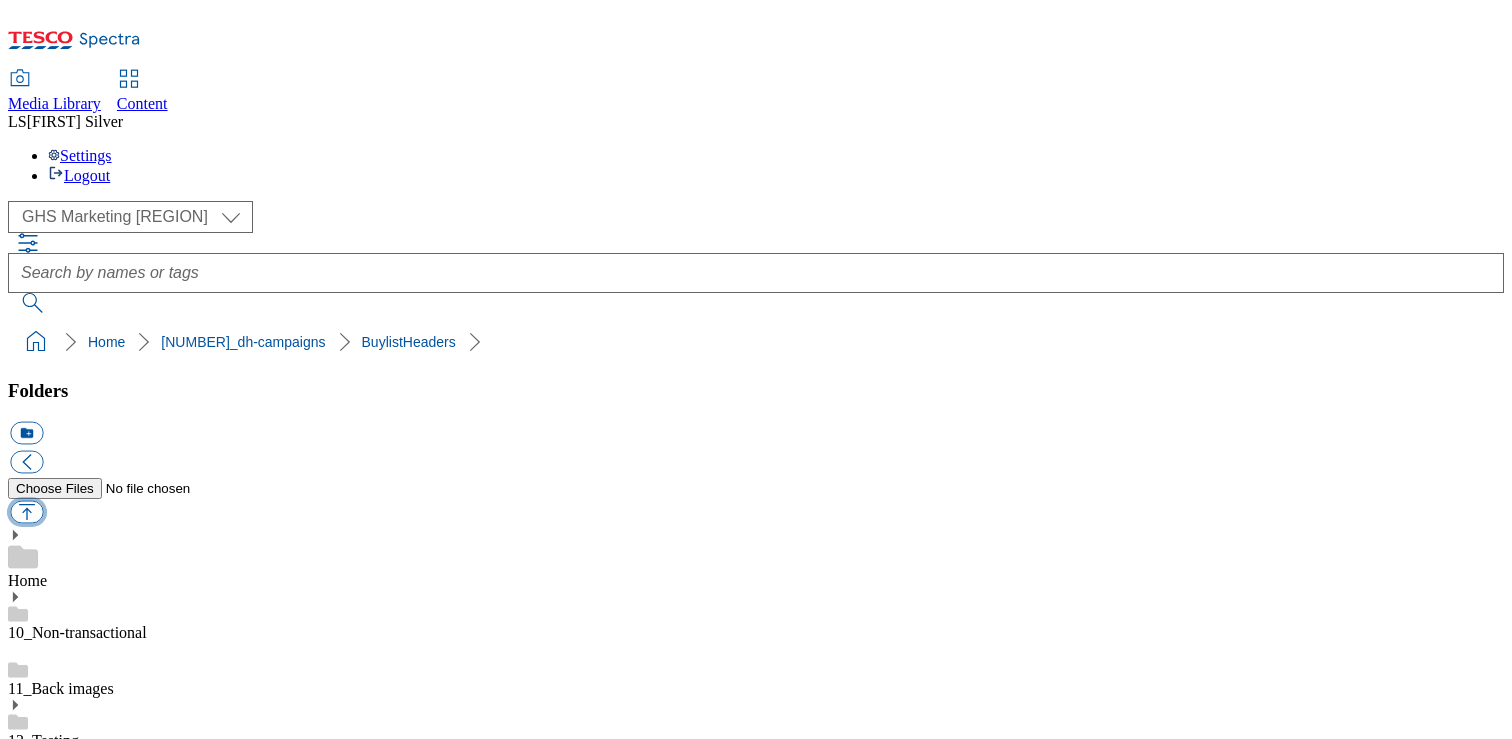 type on "C:\fakepath\[NUMBER]-[HASH]_Pets_Choice_LegoBrand_H_[NUMBER]X[NUMBER]_V1.jpg" 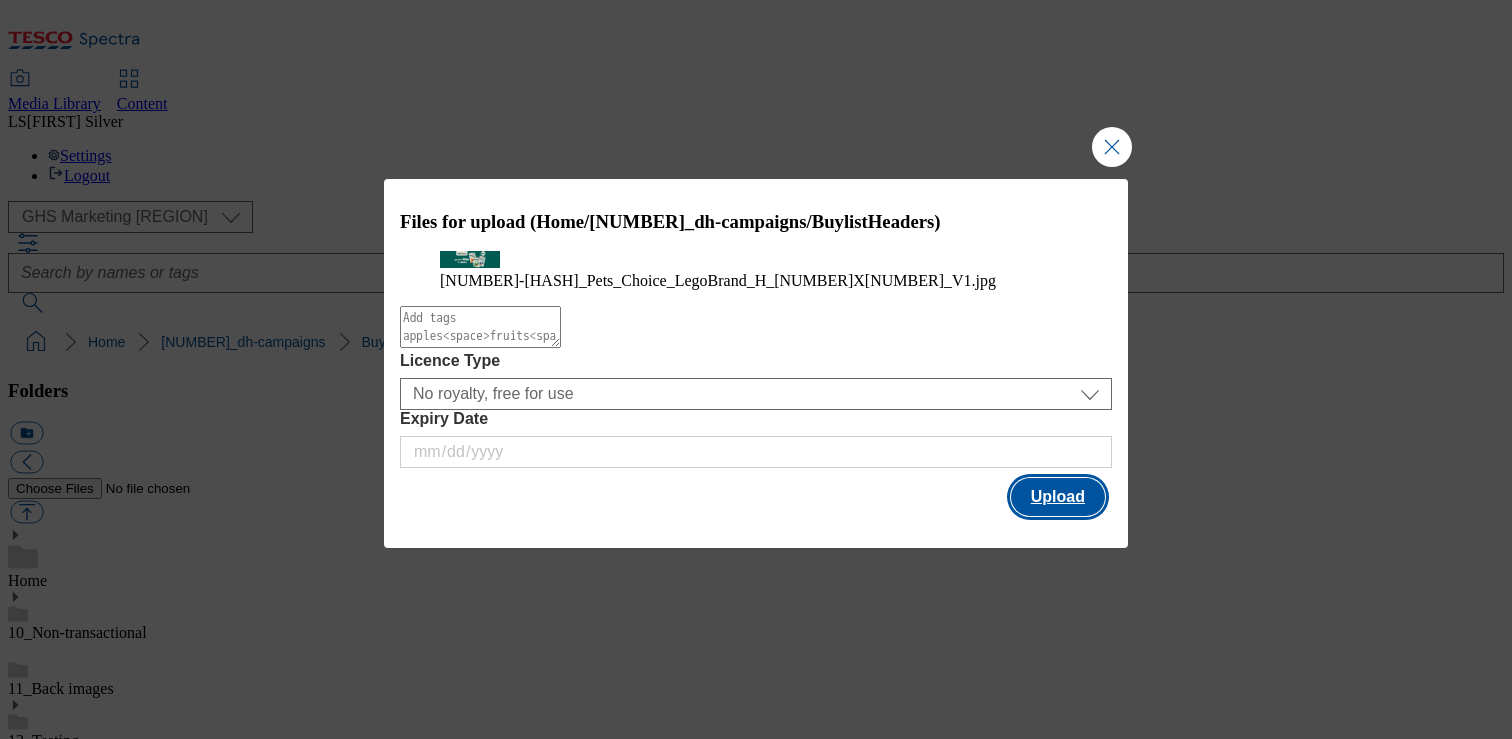 click on "Upload" at bounding box center (1058, 497) 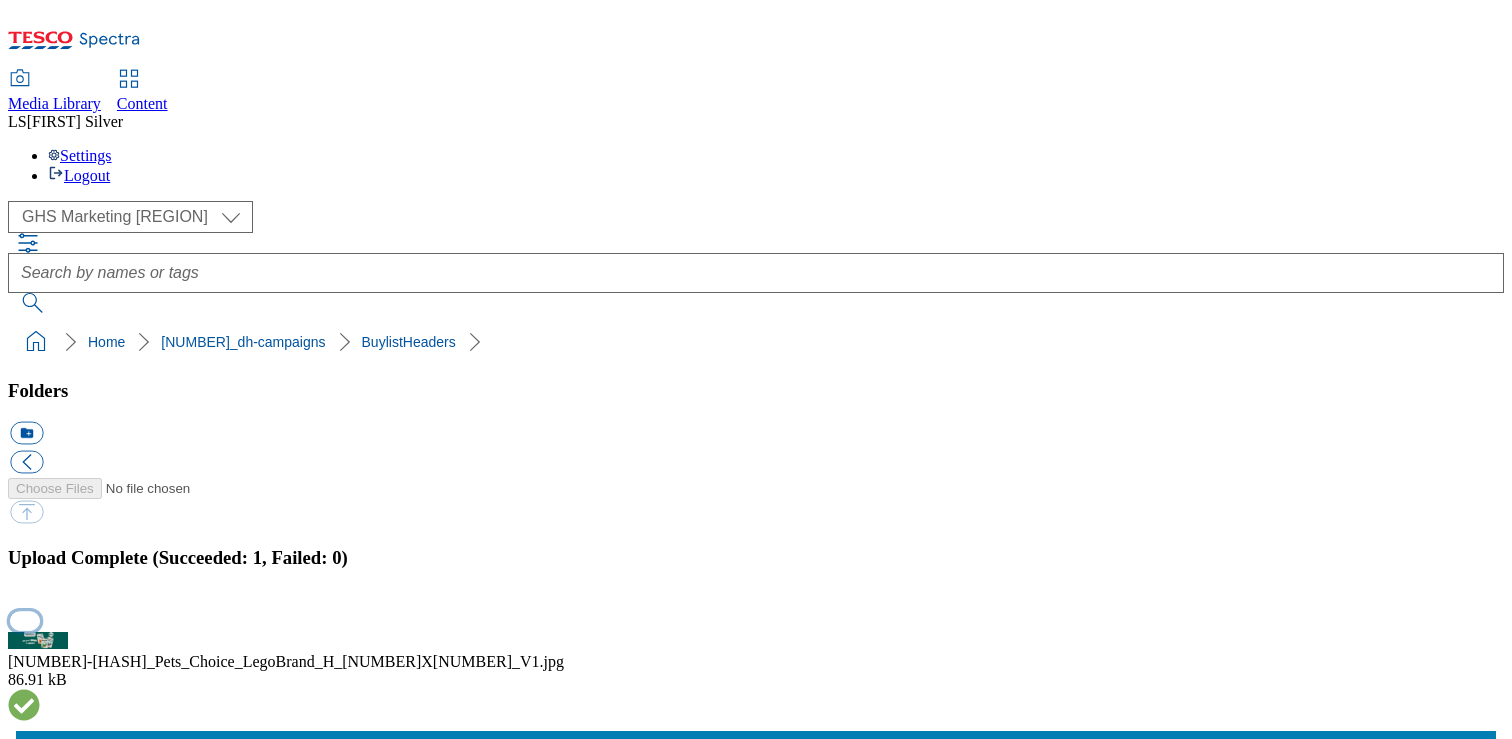 click at bounding box center [25, 620] 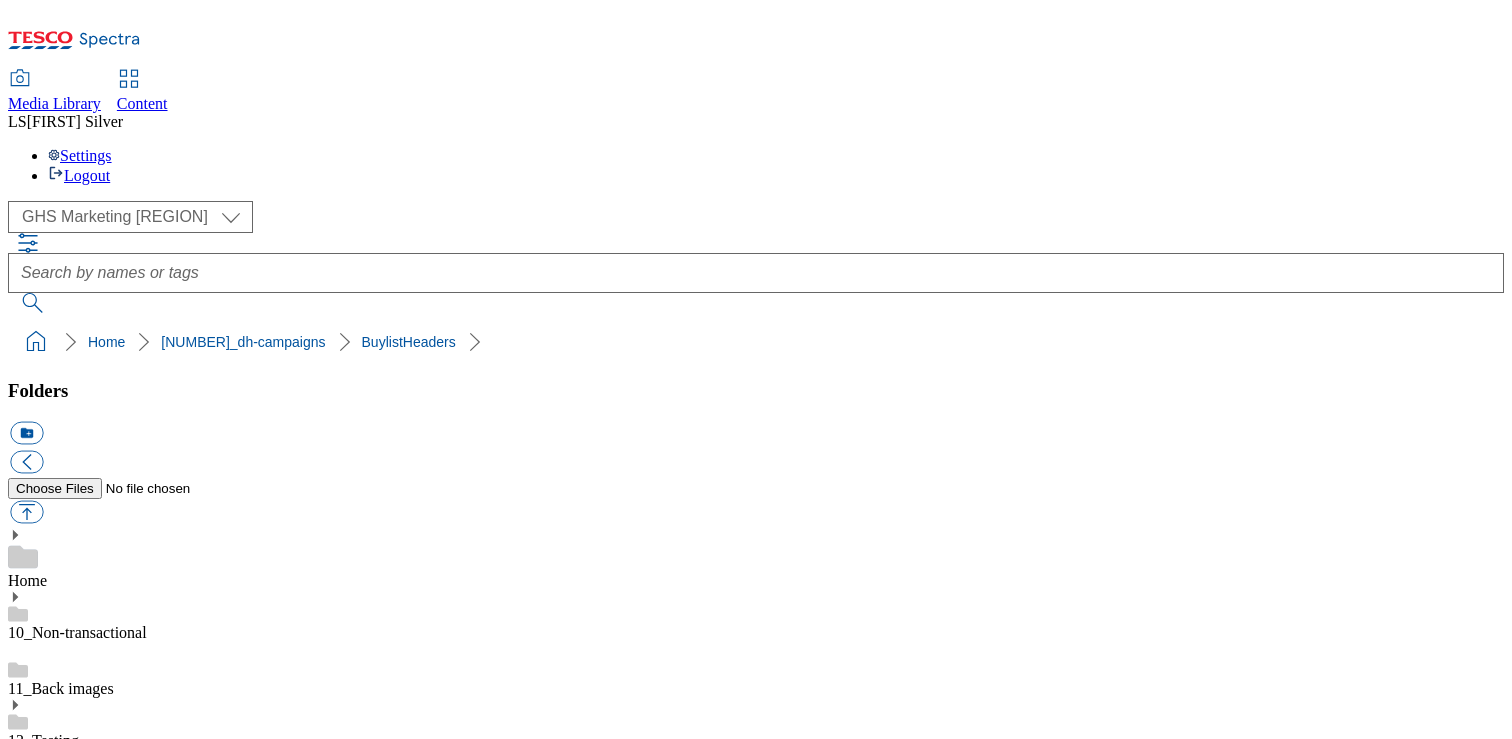 drag, startPoint x: 574, startPoint y: 472, endPoint x: 642, endPoint y: 484, distance: 69.050705 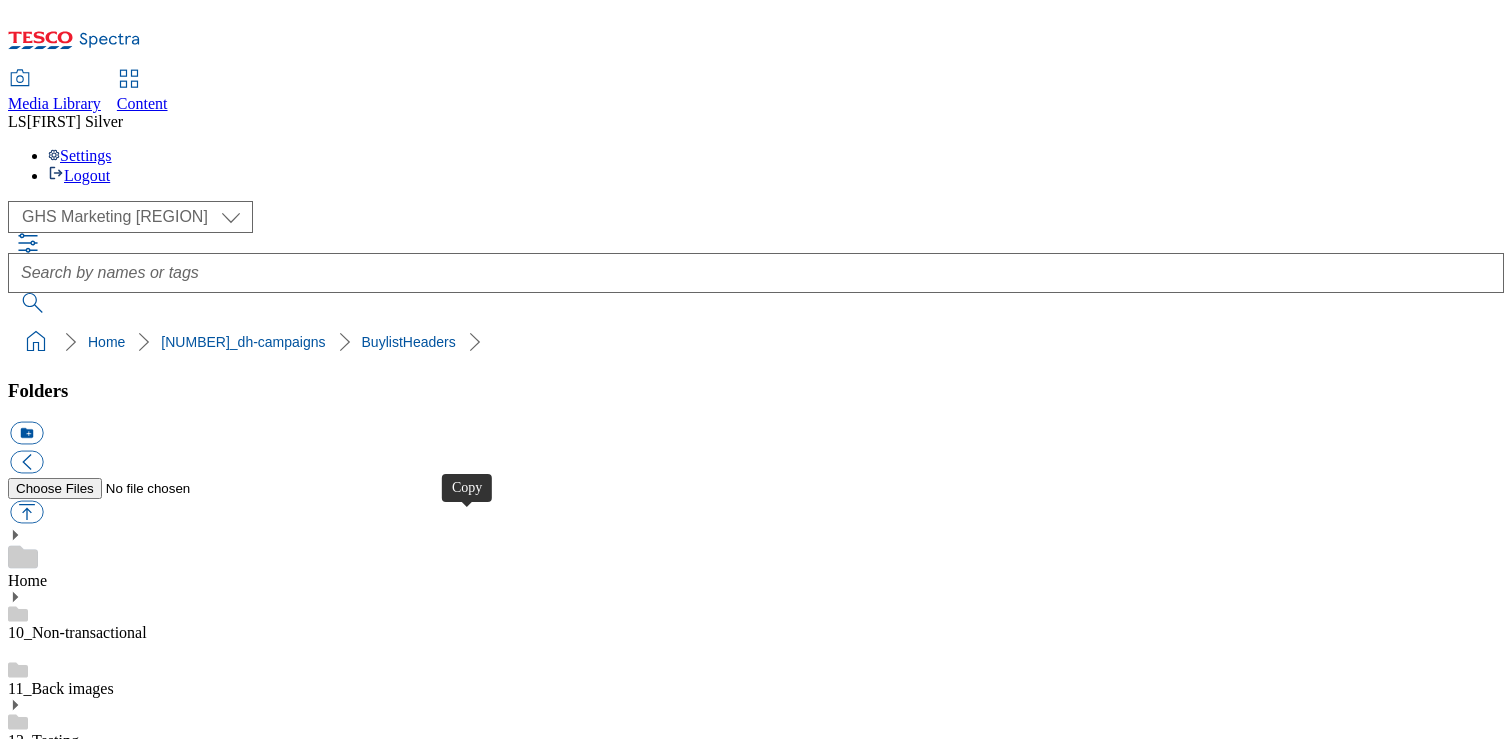 click at bounding box center (26, 4048) 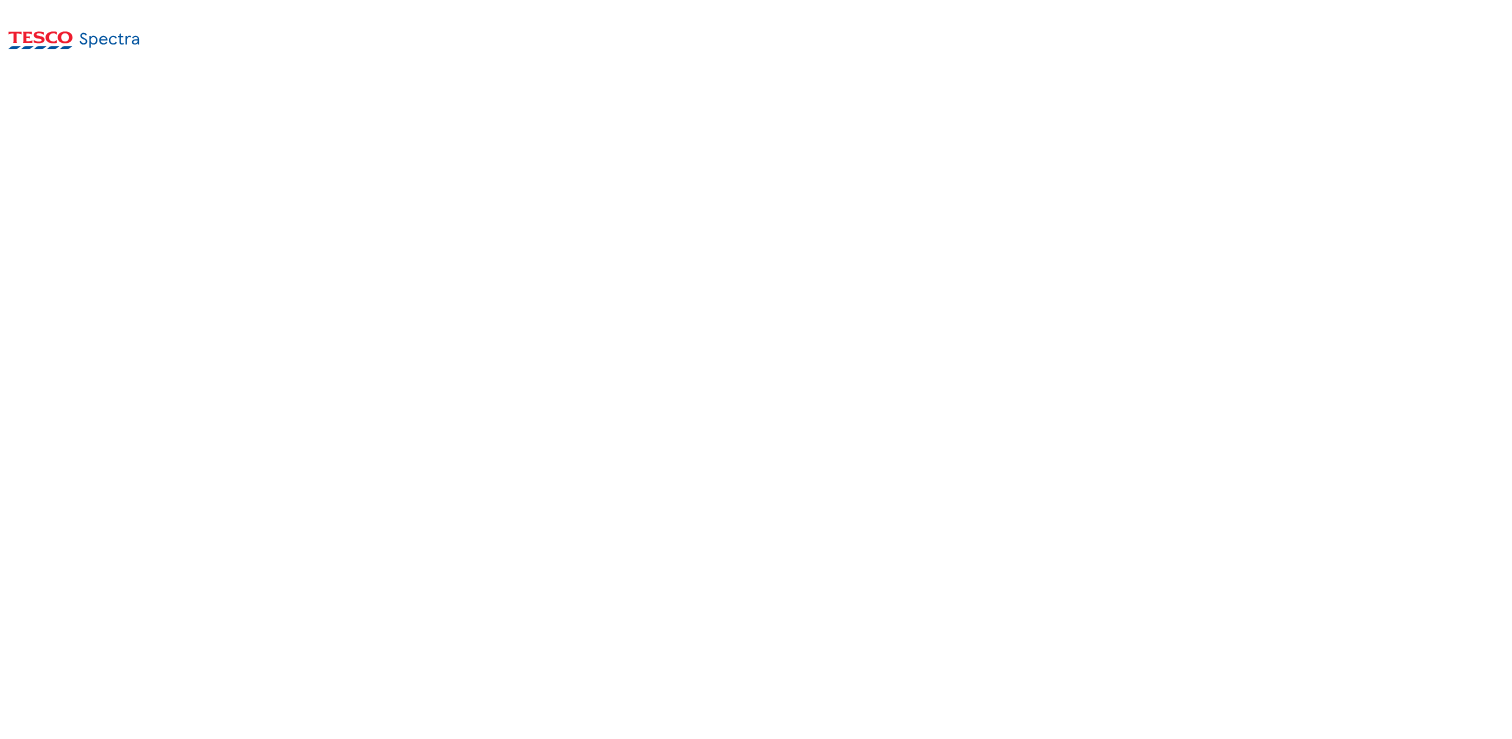 scroll, scrollTop: 0, scrollLeft: 0, axis: both 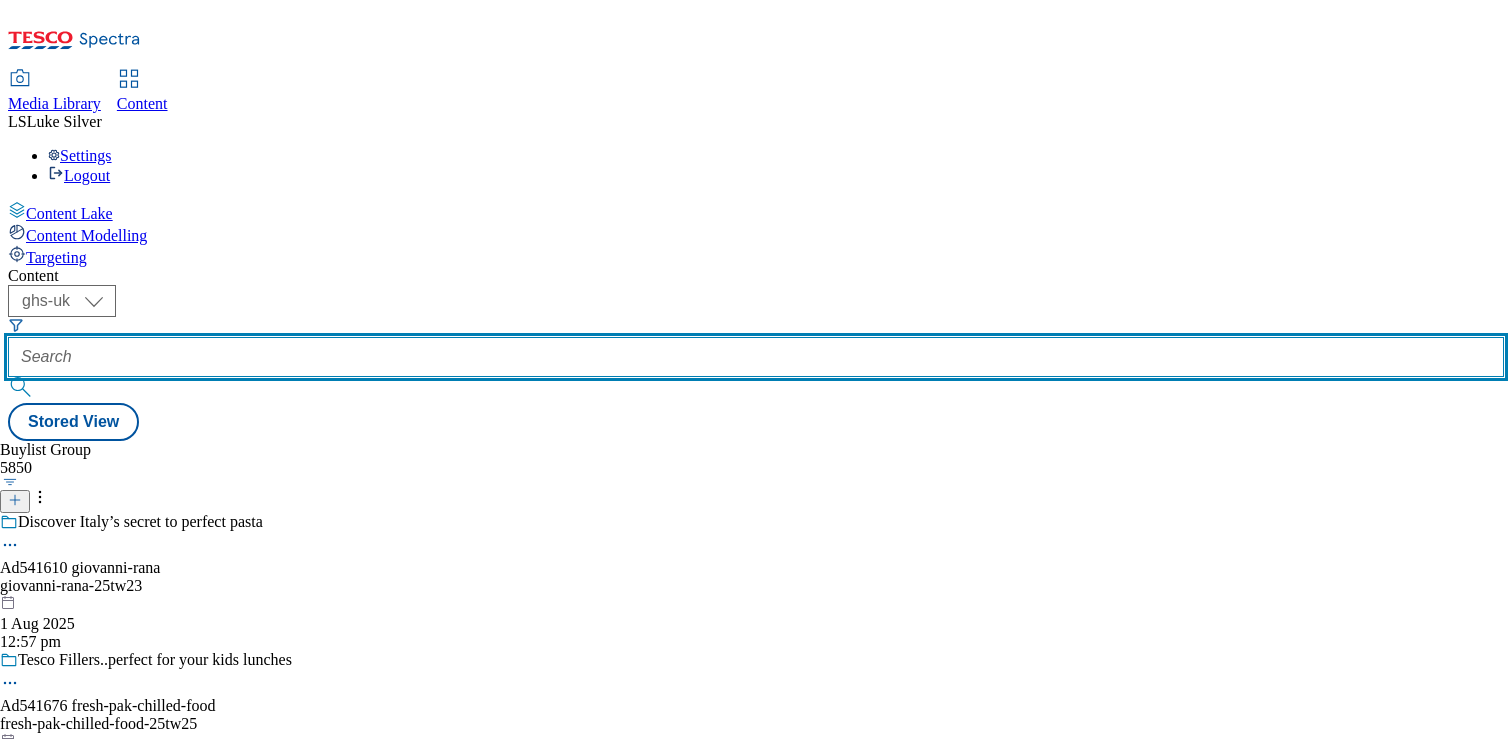 click at bounding box center (756, 357) 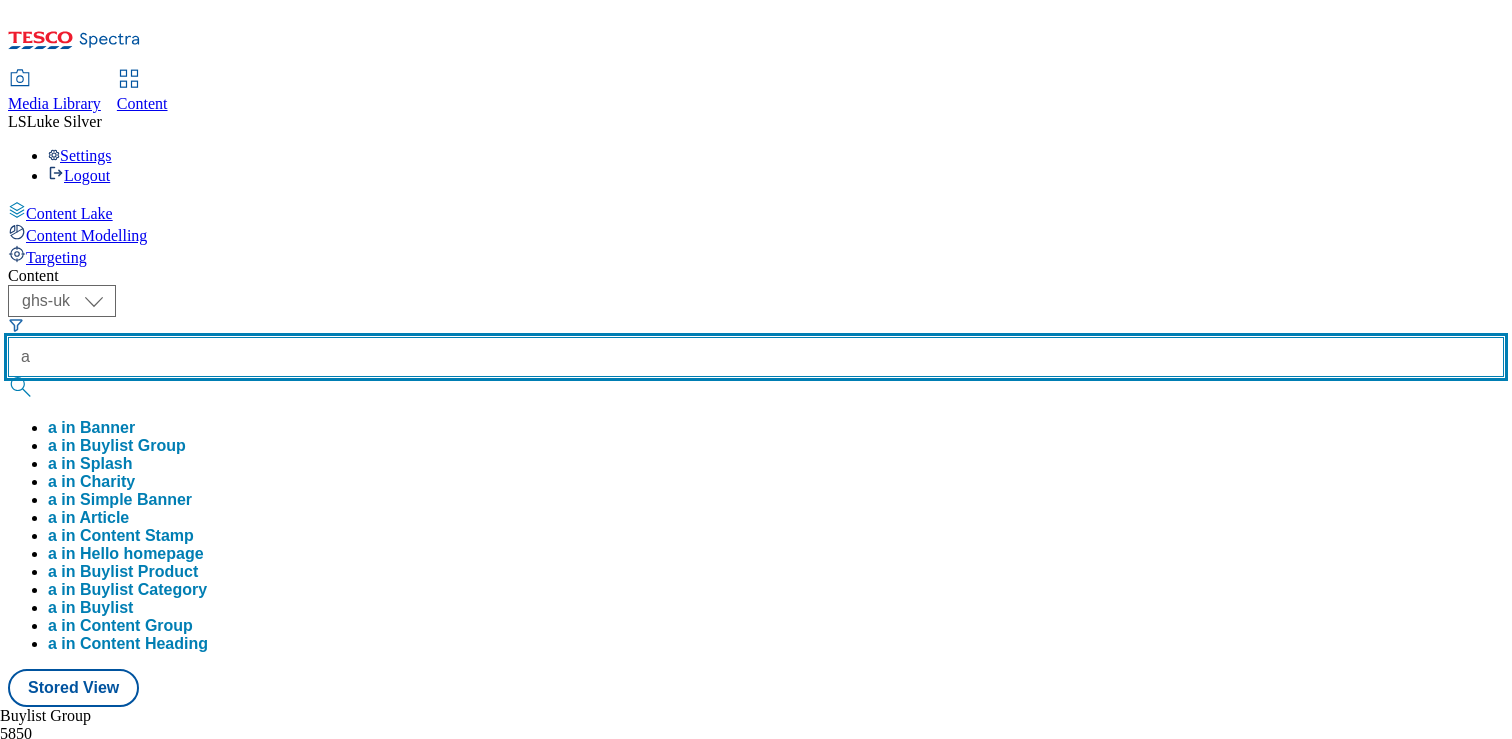 paste on "d[ID]_" 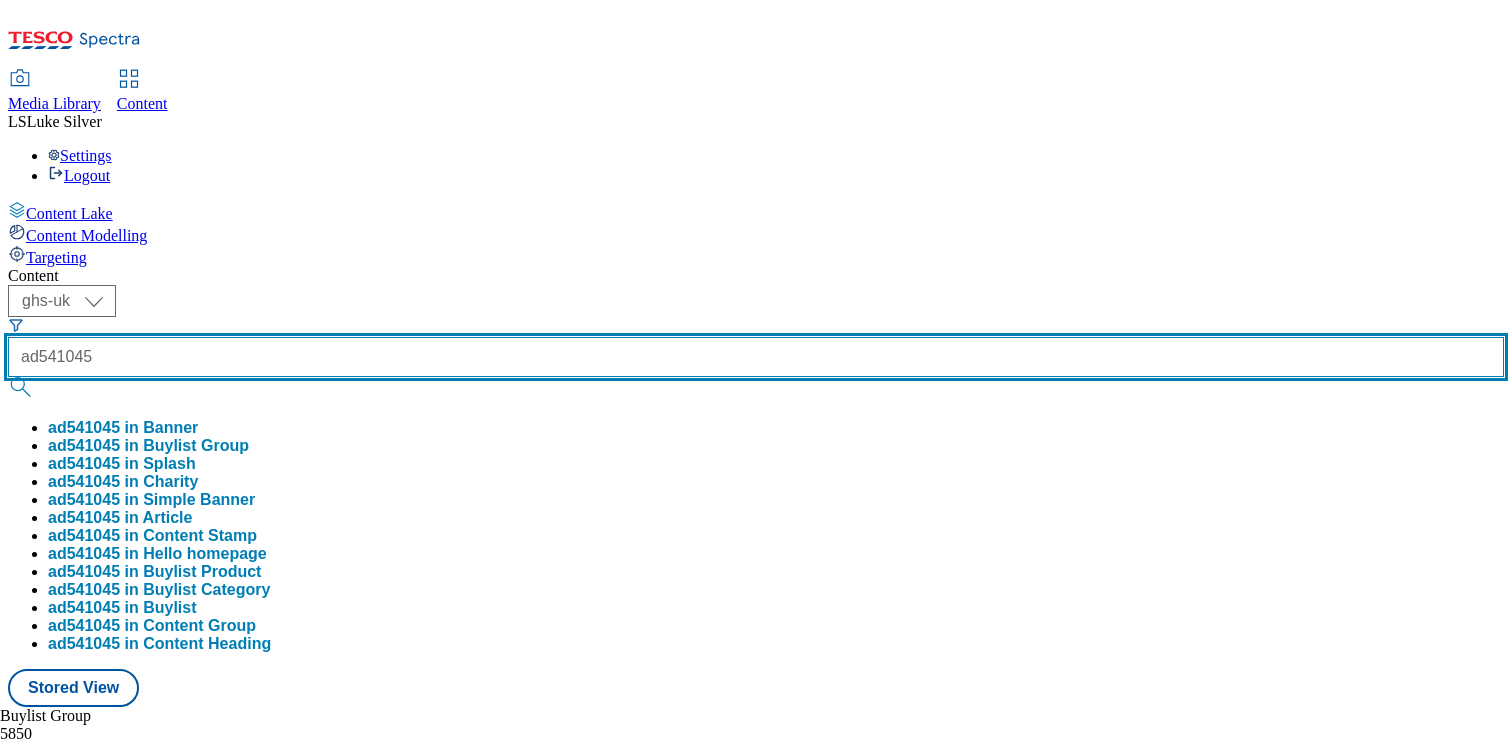 type on "ad541045" 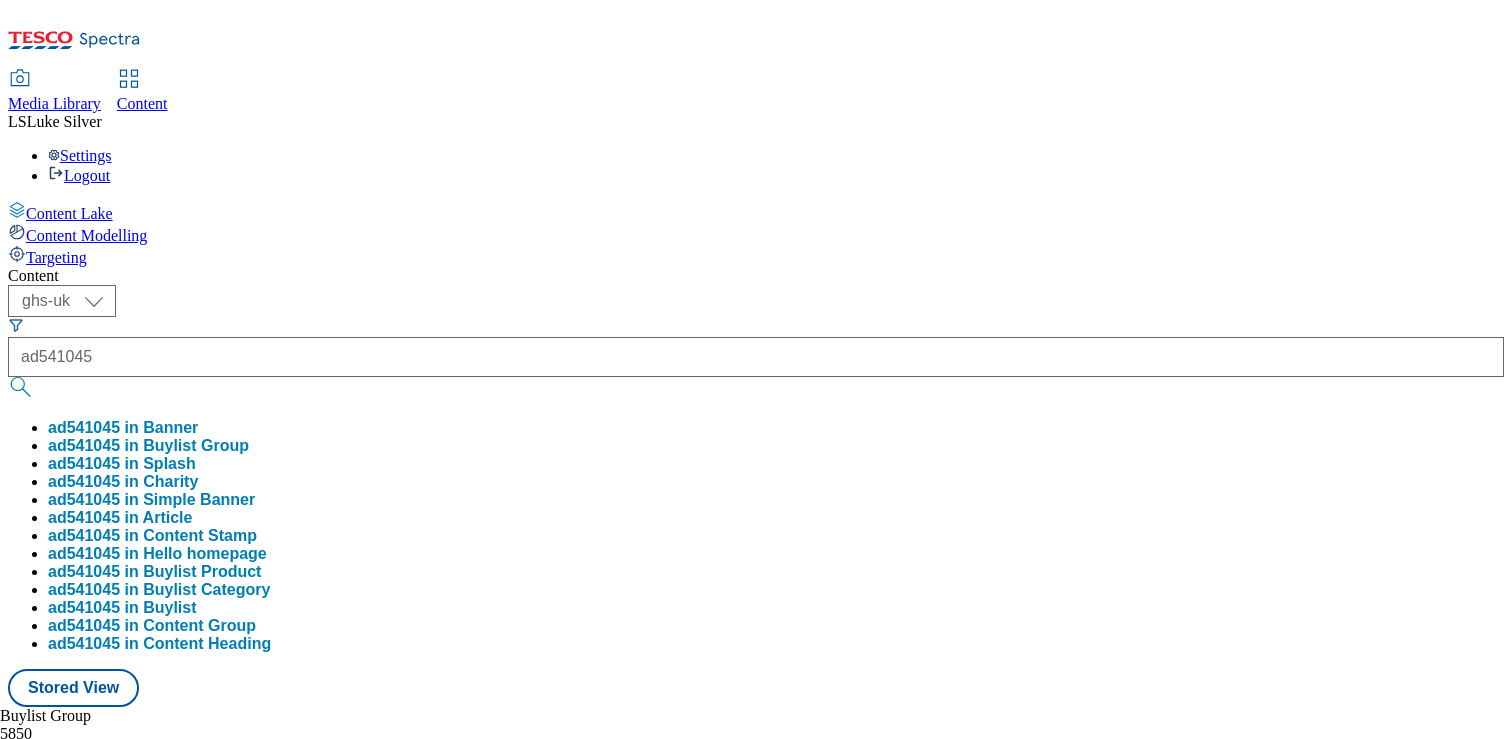 click on "ad541045 in   Buylist Group" at bounding box center [148, 446] 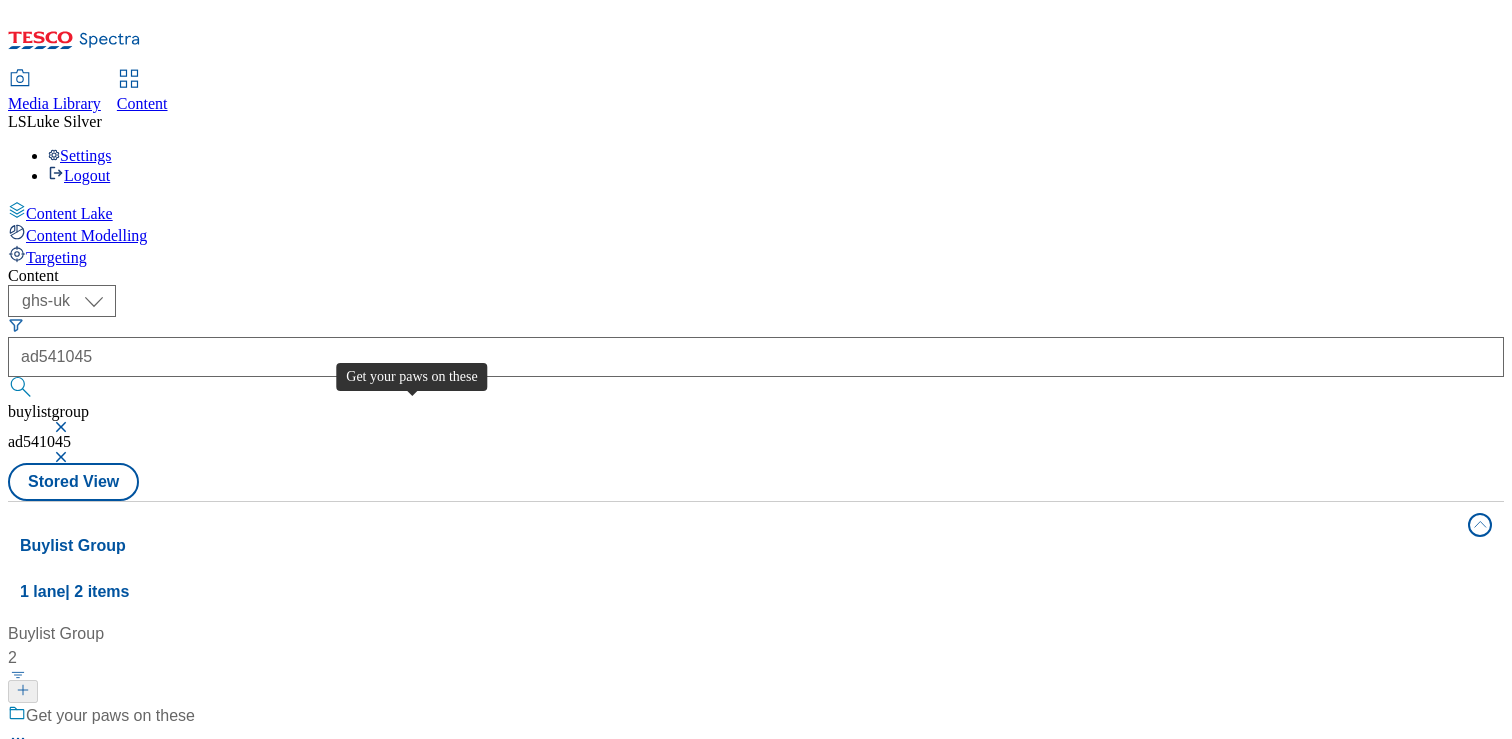 click on "Get your paws on these" at bounding box center [110, 716] 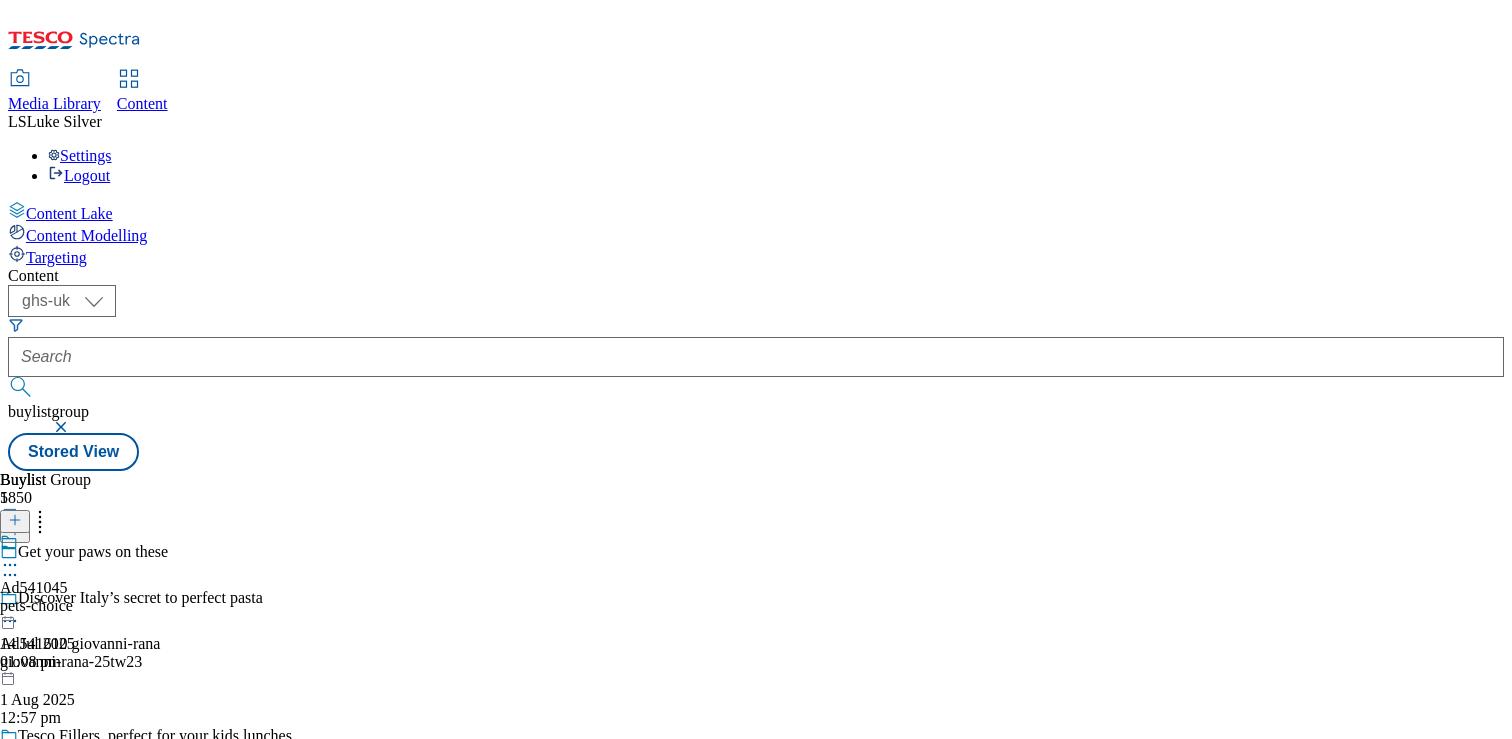 click 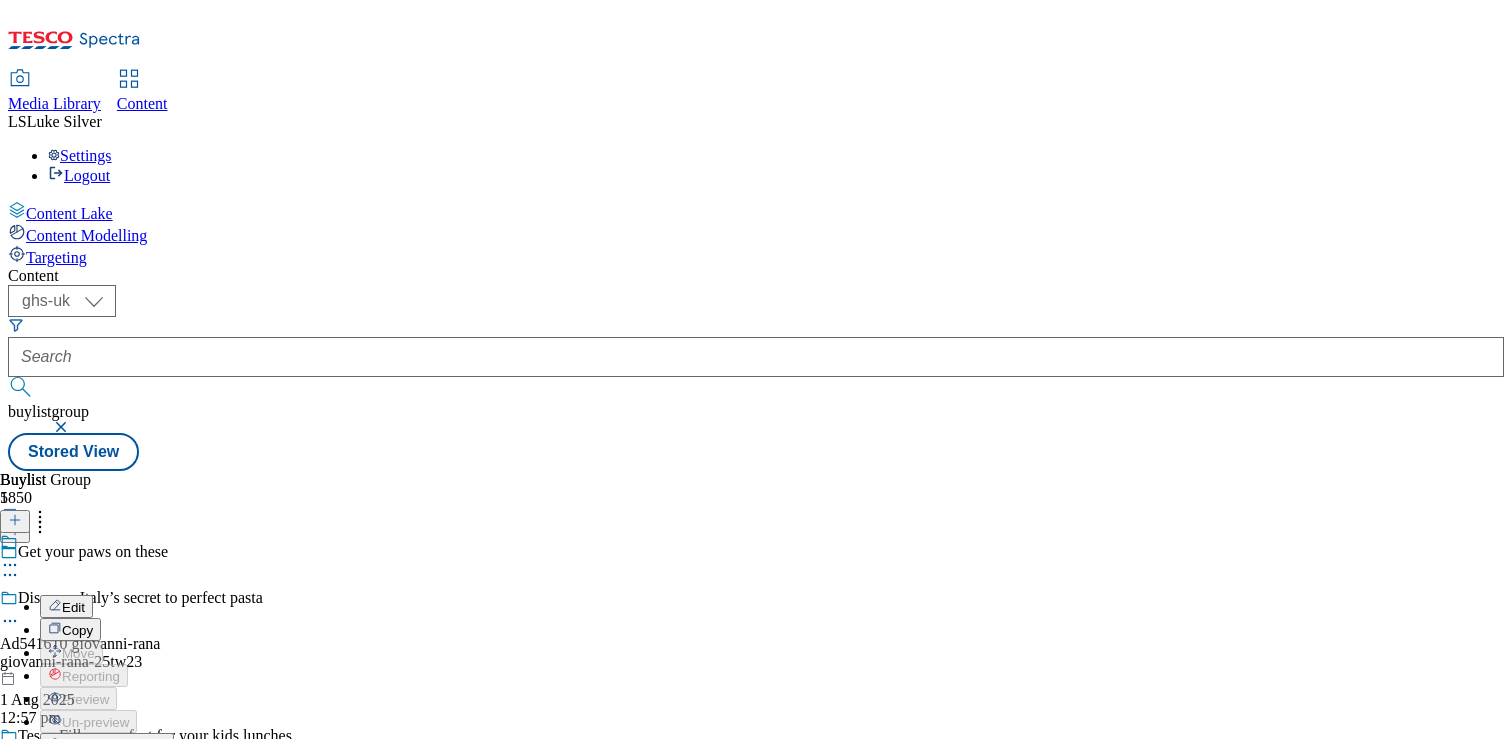 click on "Edit" at bounding box center [107, 606] 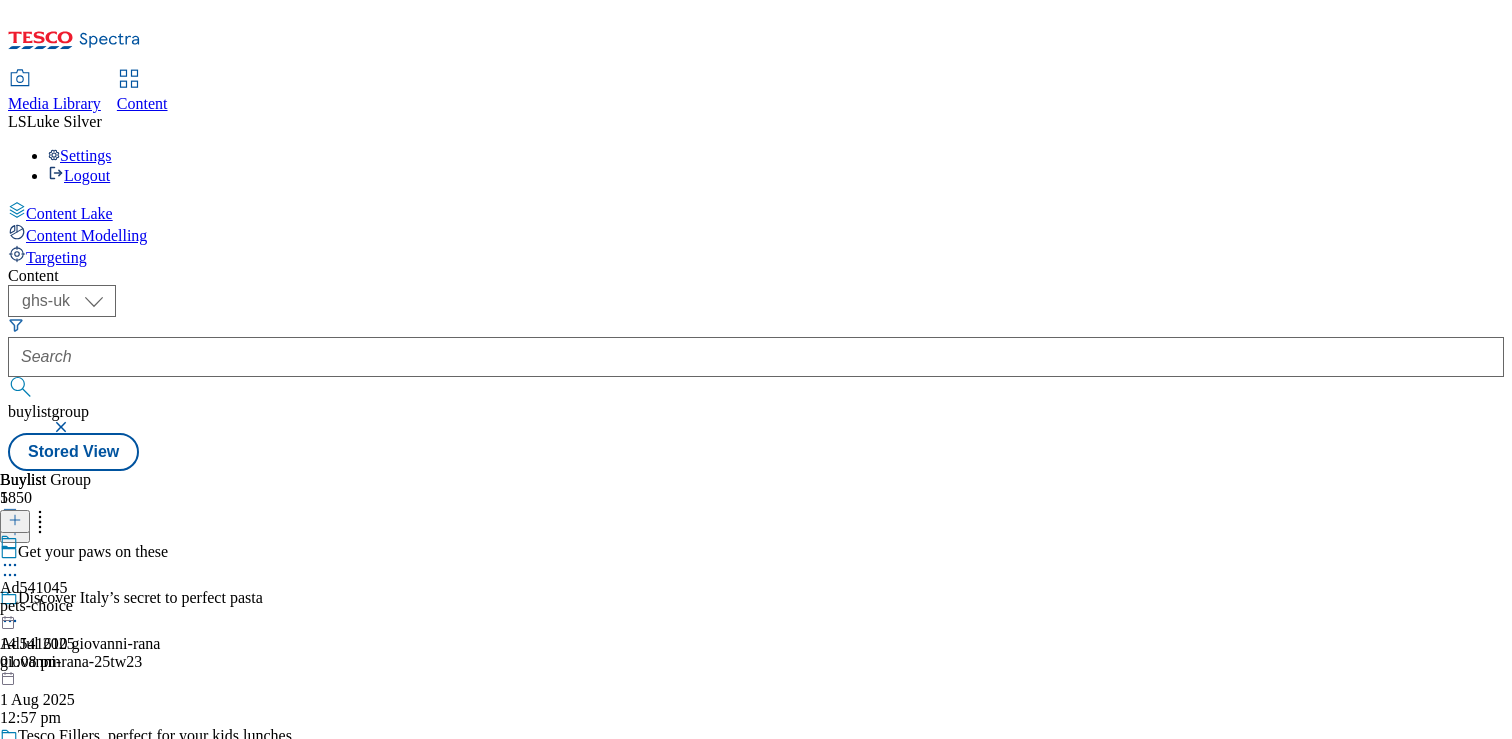 click 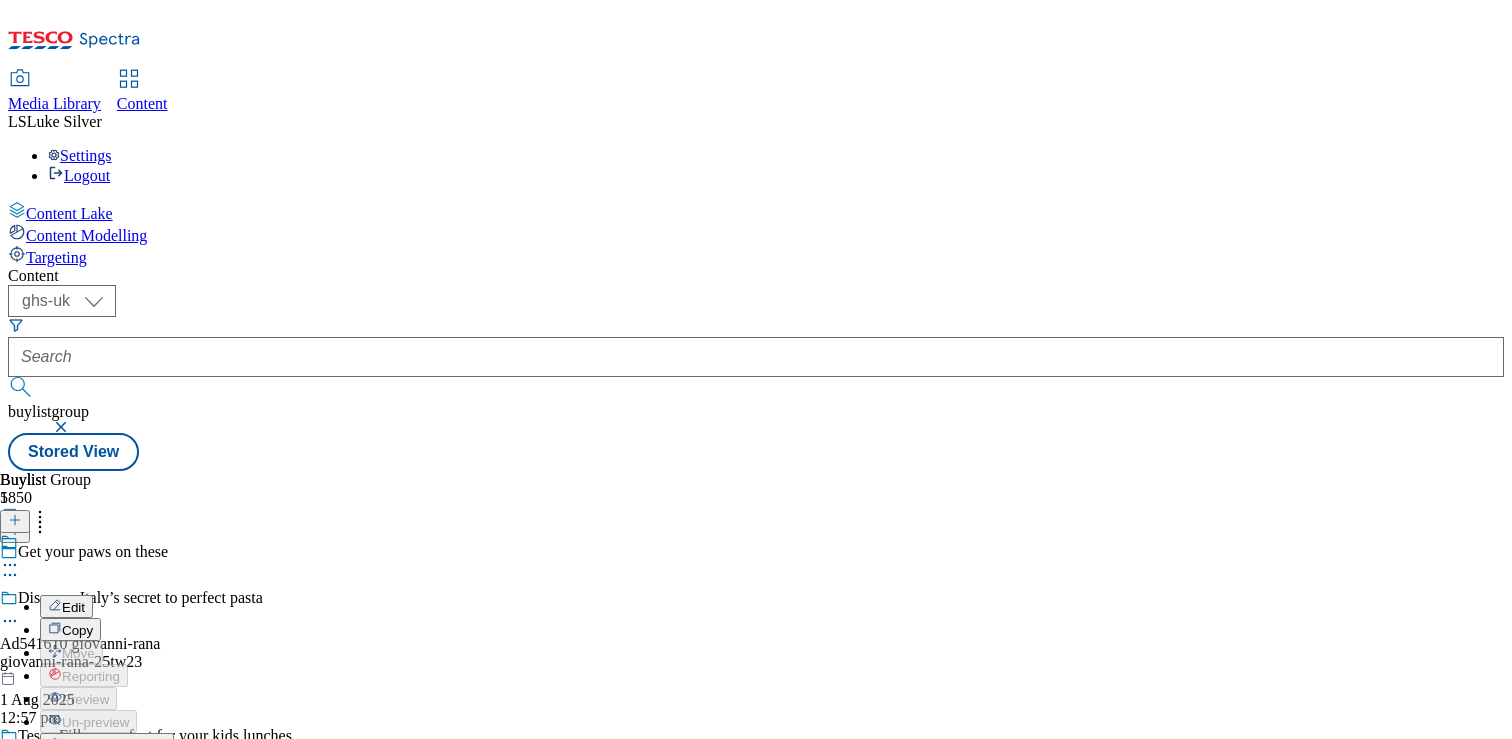 click on "Edit" at bounding box center (73, 607) 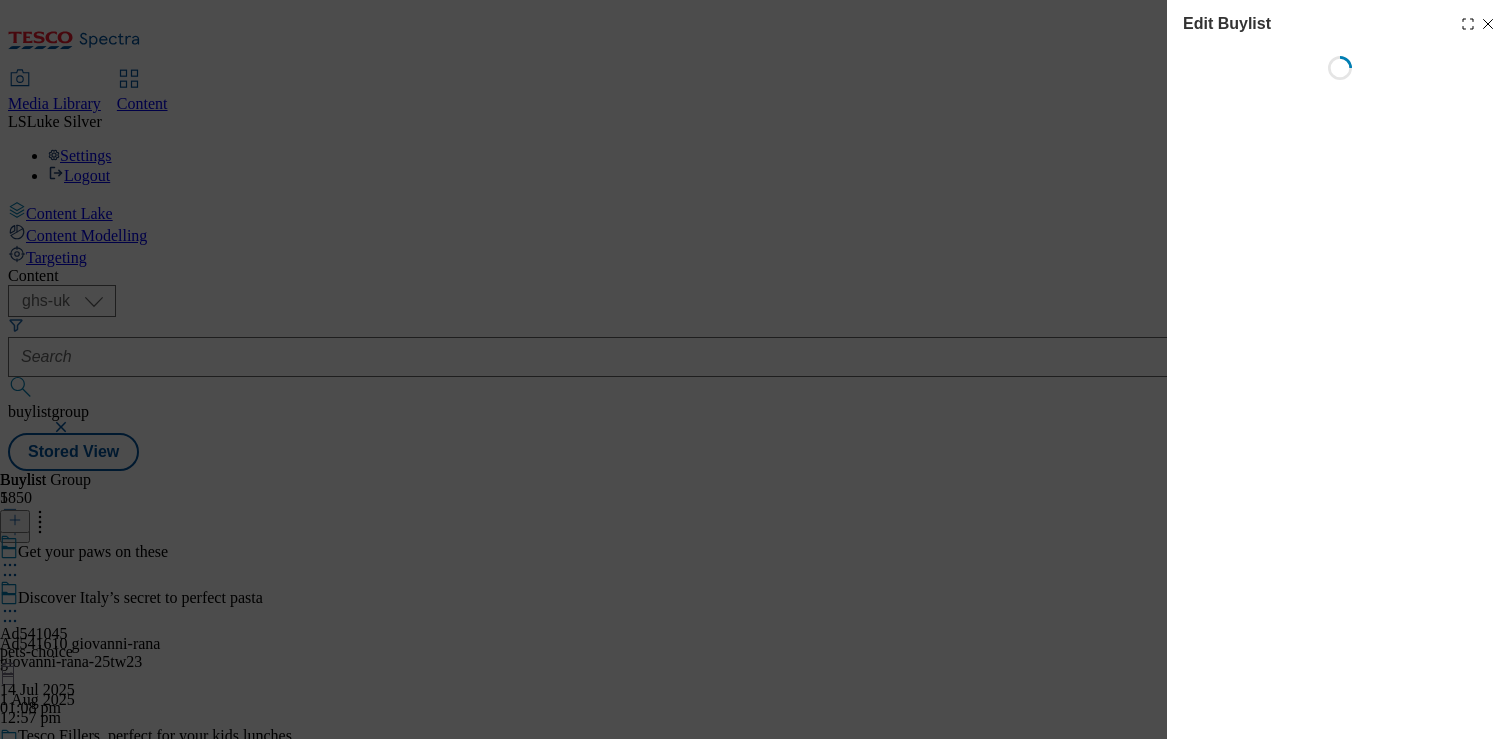 select on "tactical" 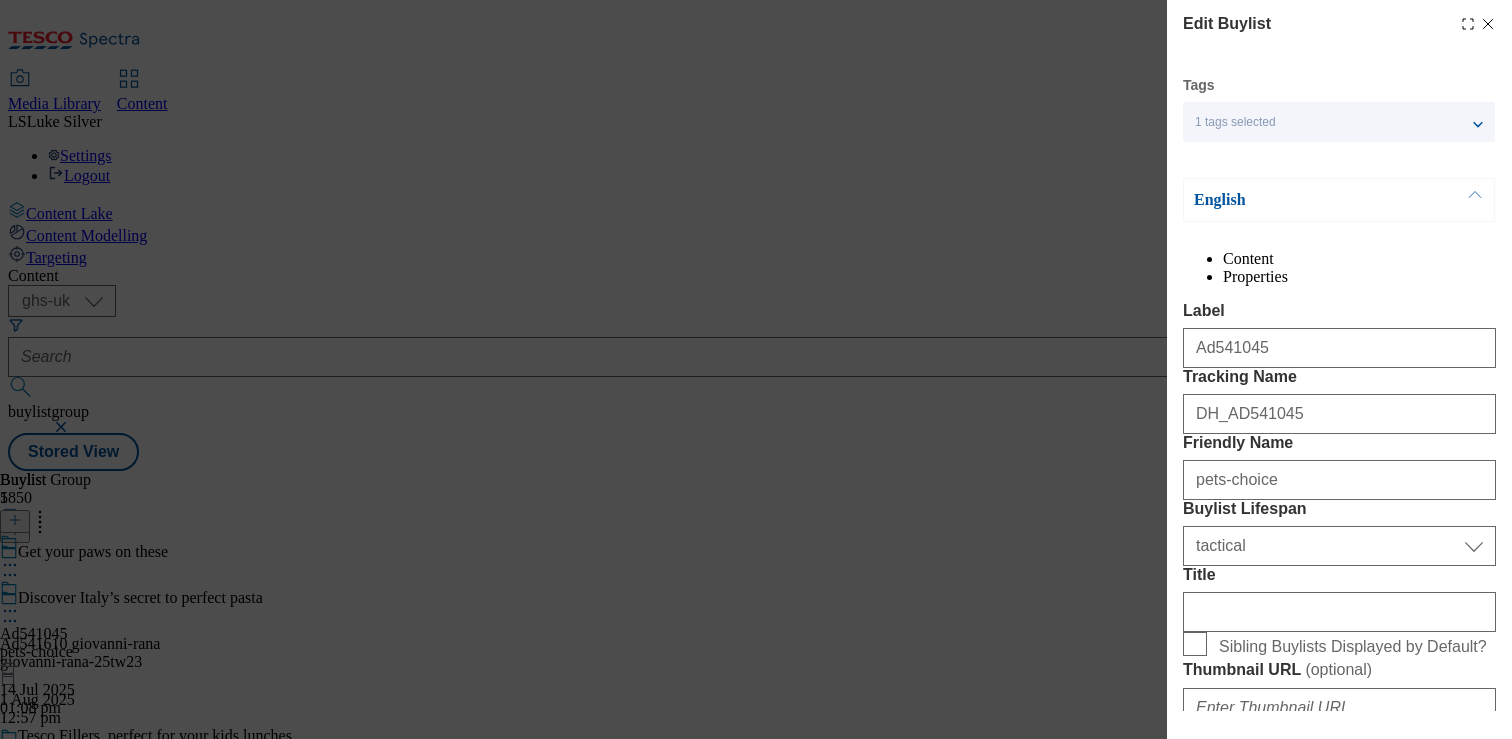 select on "Banner" 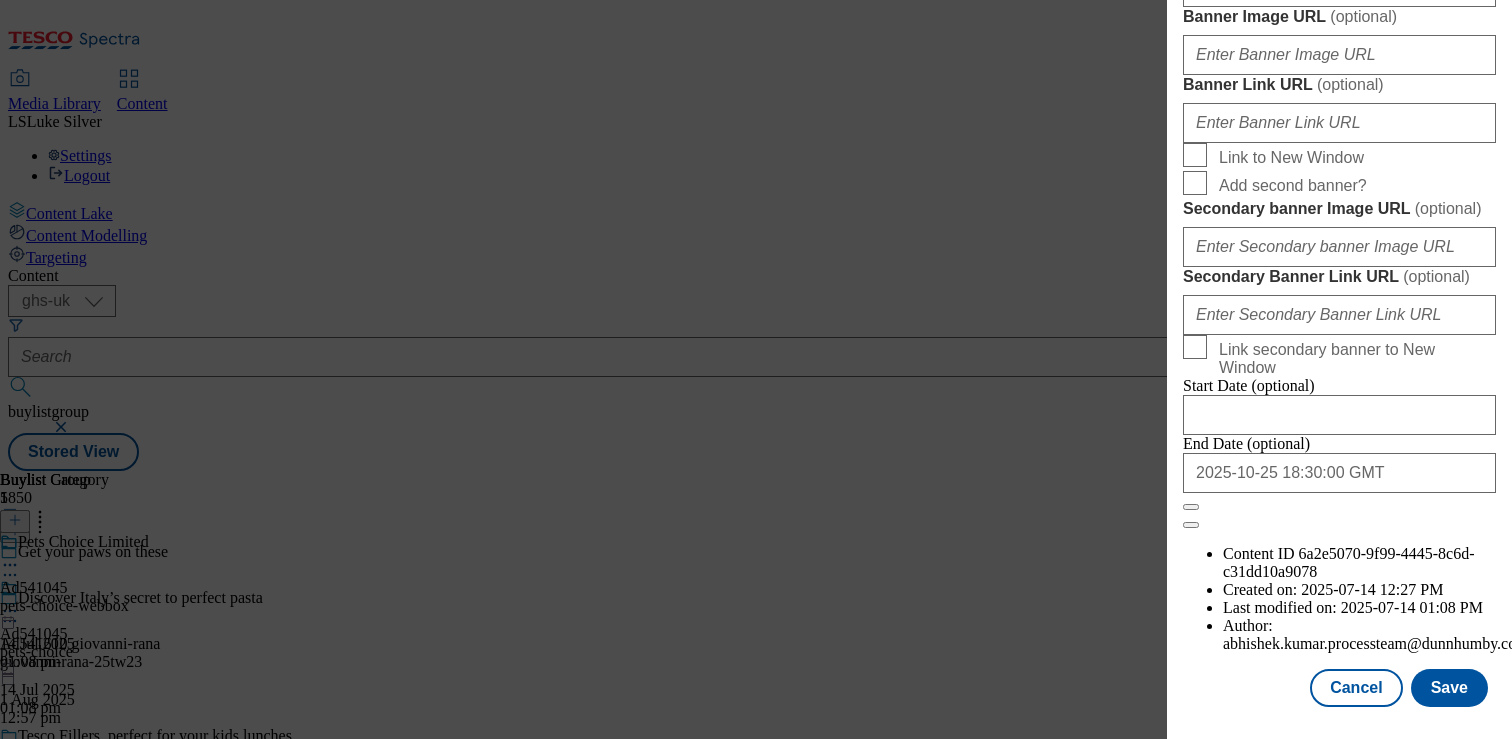 scroll, scrollTop: 1734, scrollLeft: 0, axis: vertical 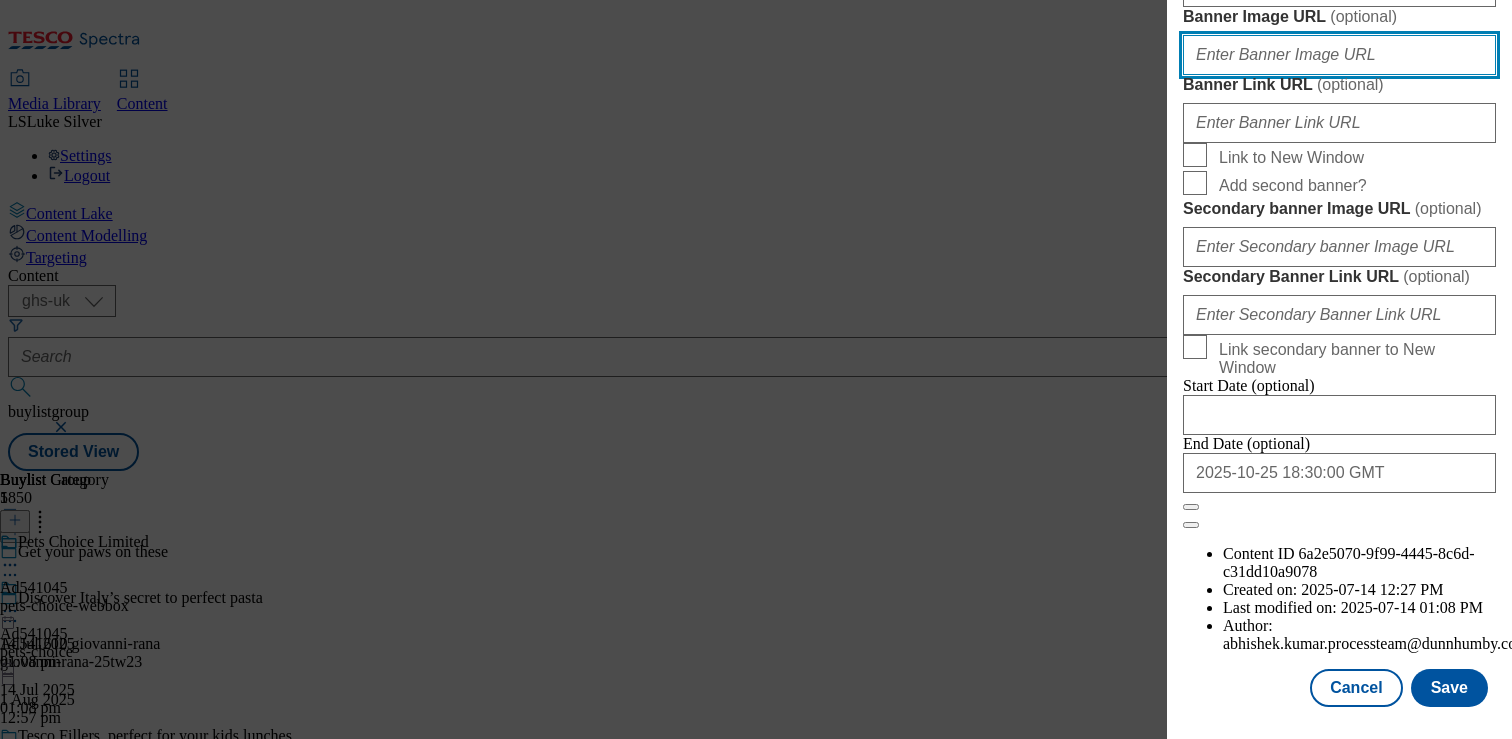 click on "Banner Image URL   ( optional )" at bounding box center (1339, 55) 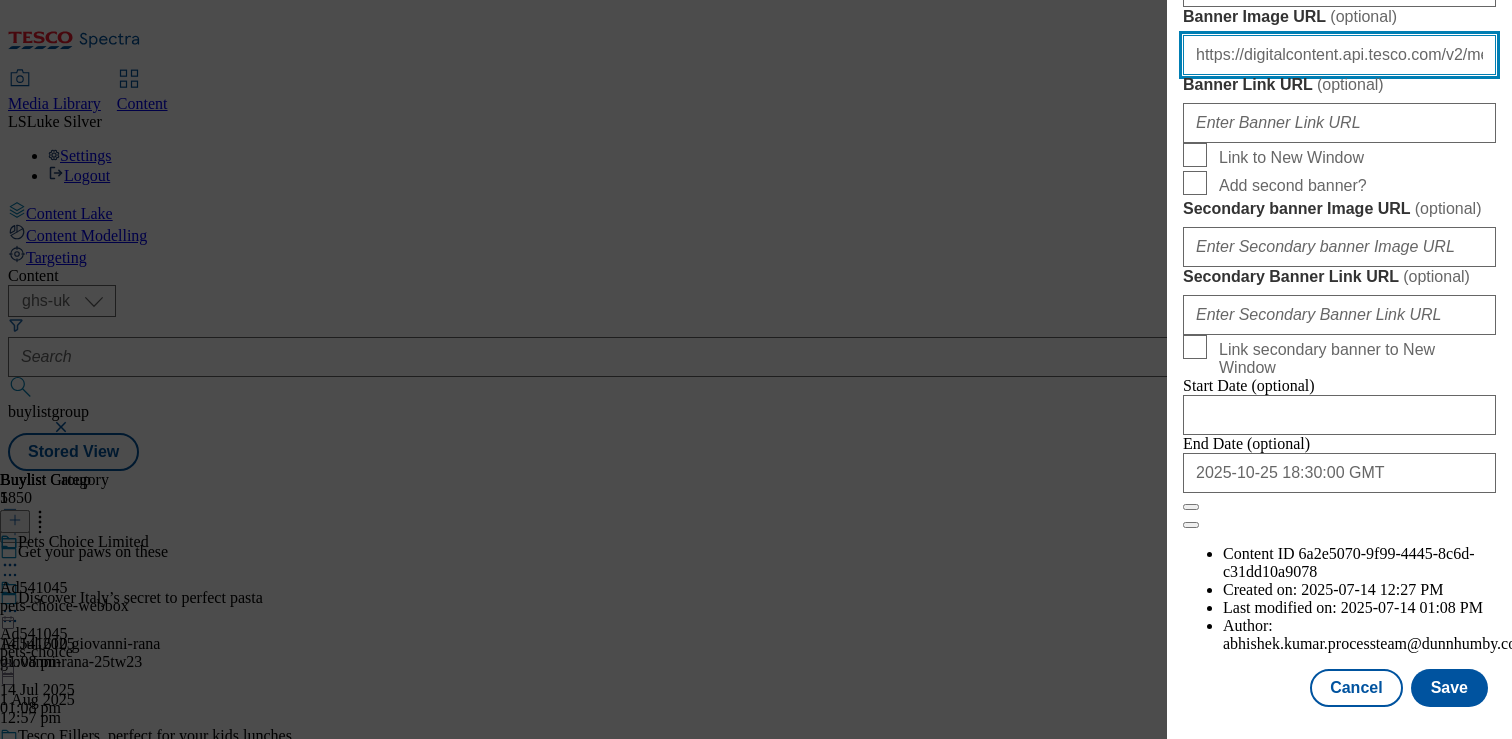 scroll, scrollTop: 0, scrollLeft: 653, axis: horizontal 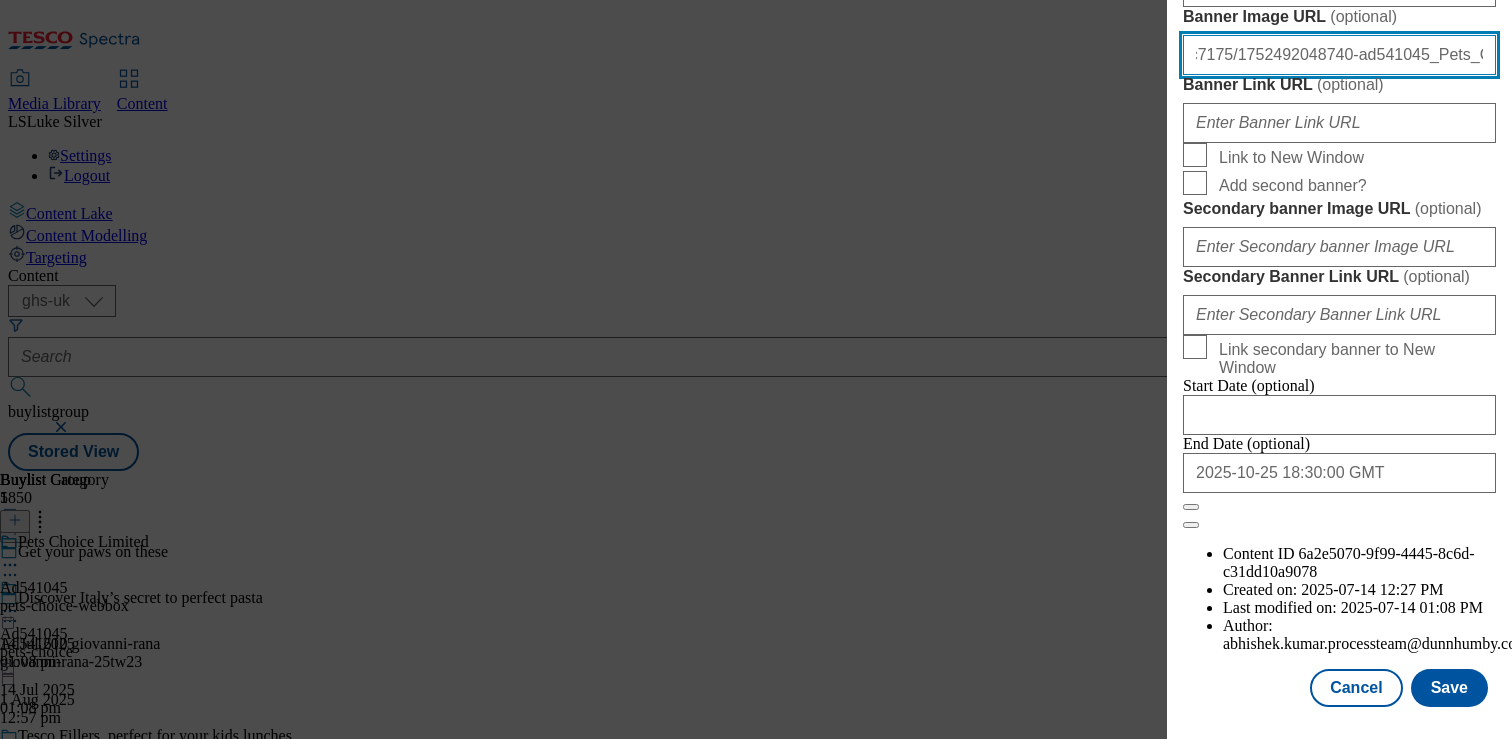 type on "https://digitalcontent.api.tesco.com/v2/media/ghs-mktg/d9d9d0b8-1744-4fe2-9983-7840465c7175/1752492048740-ad541045_Pets_Choice_LegoBrand_H_1184X333_V1.jpeg" 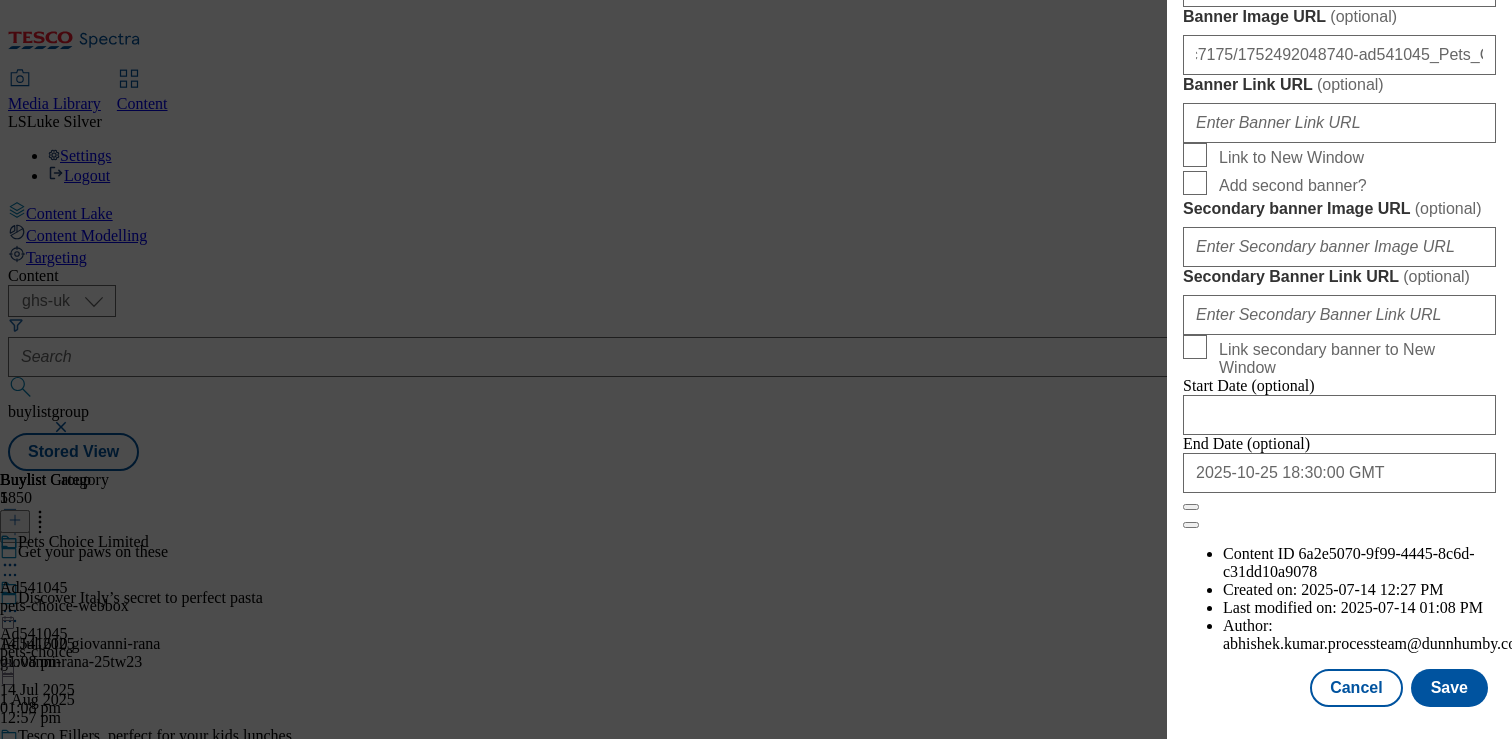 scroll, scrollTop: 0, scrollLeft: 0, axis: both 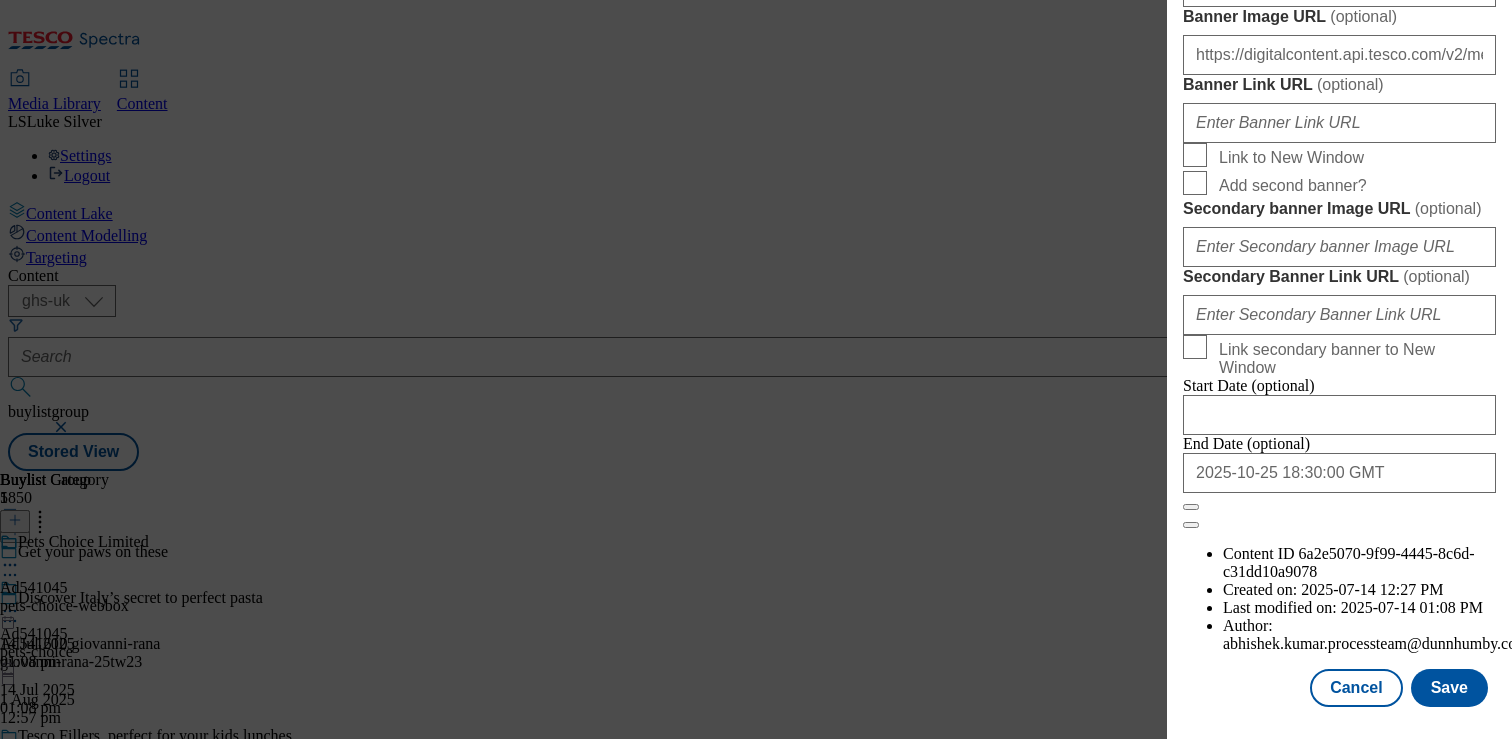 click at bounding box center [1339, 725] 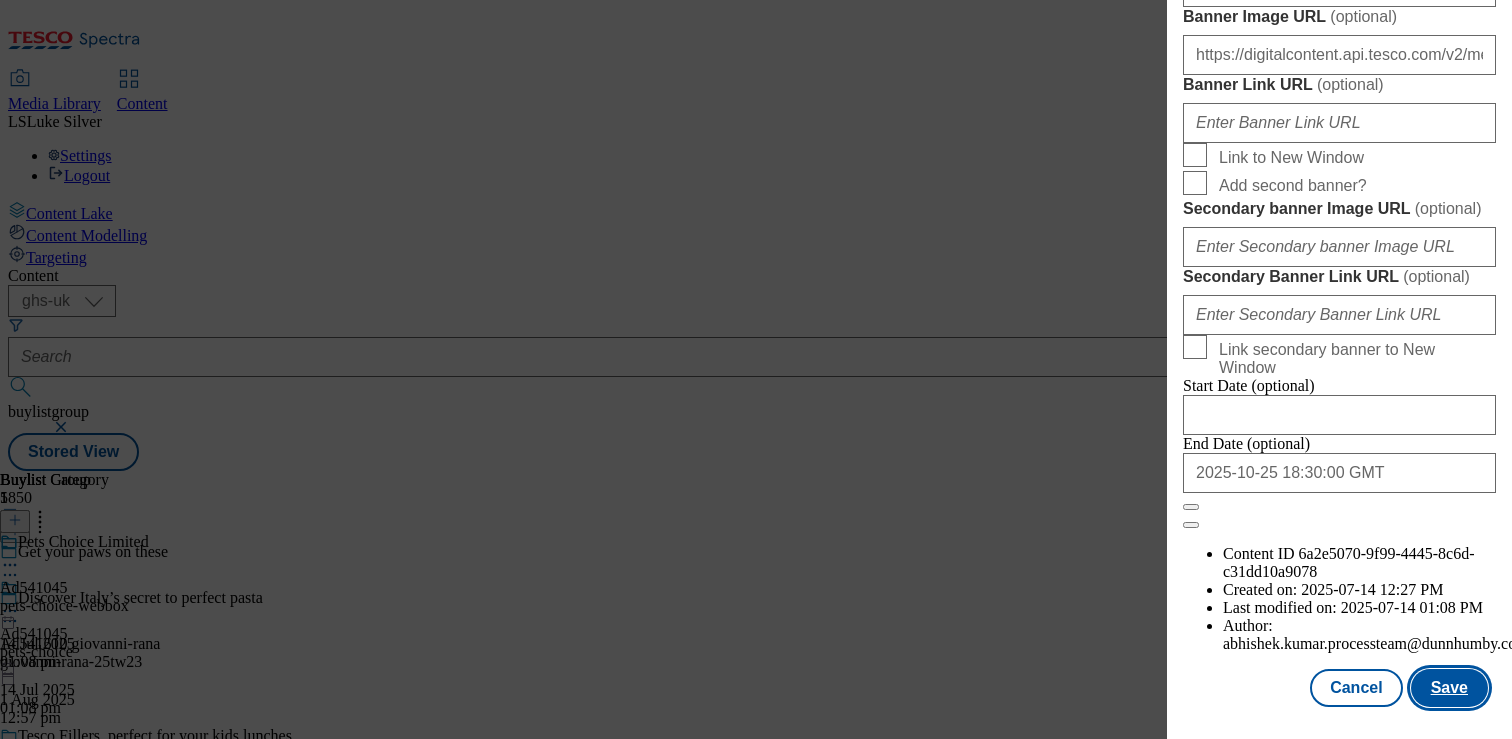 click on "Save" at bounding box center [1449, 688] 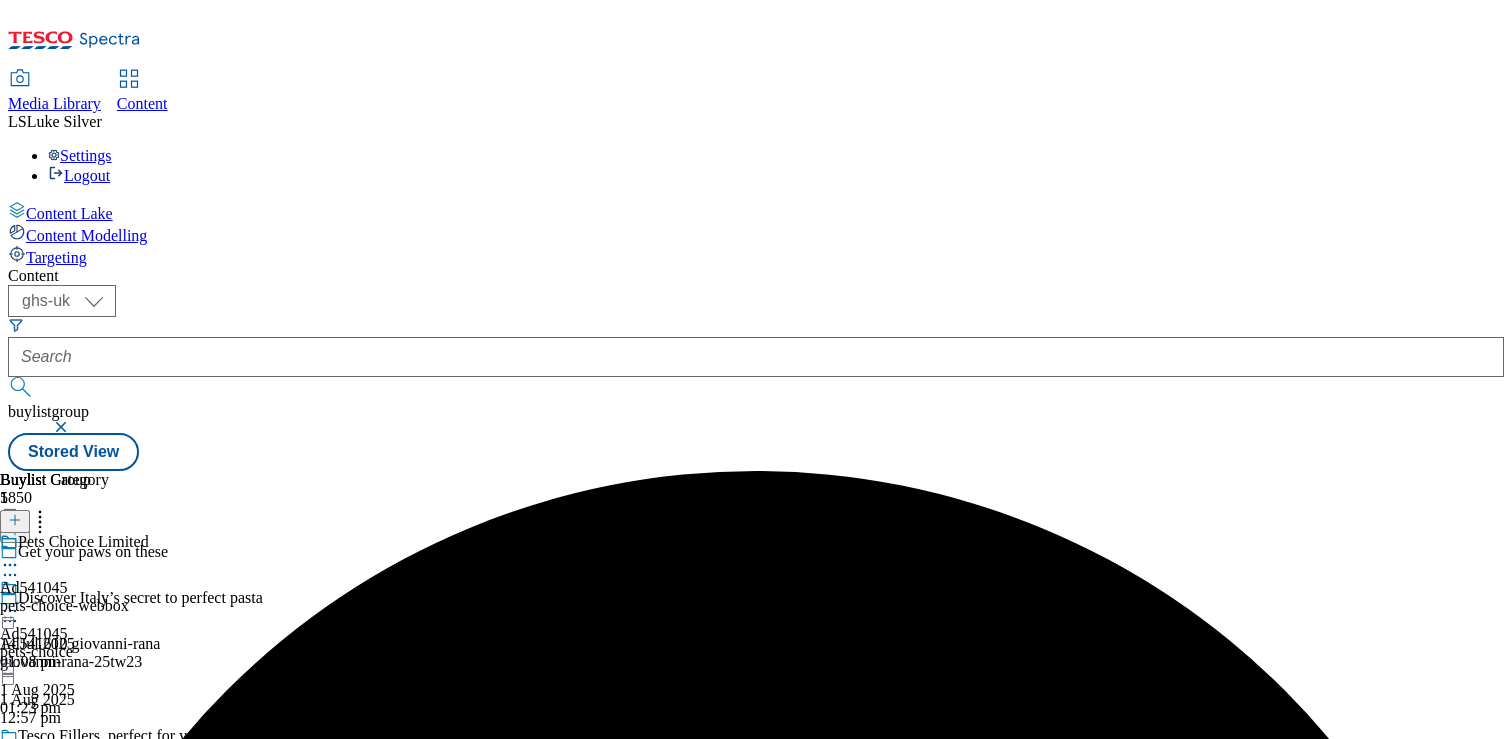 click 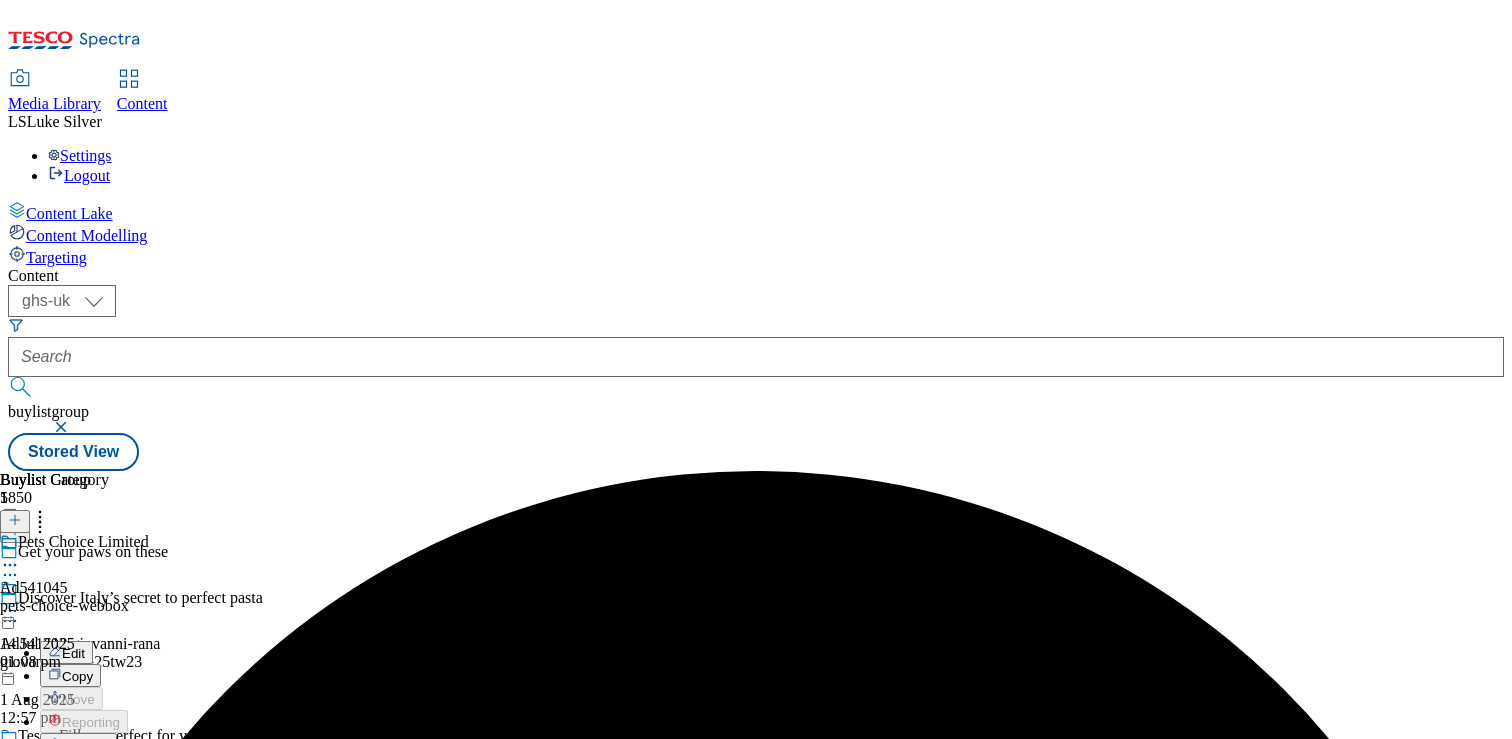 click on "Preview" at bounding box center (85, 745) 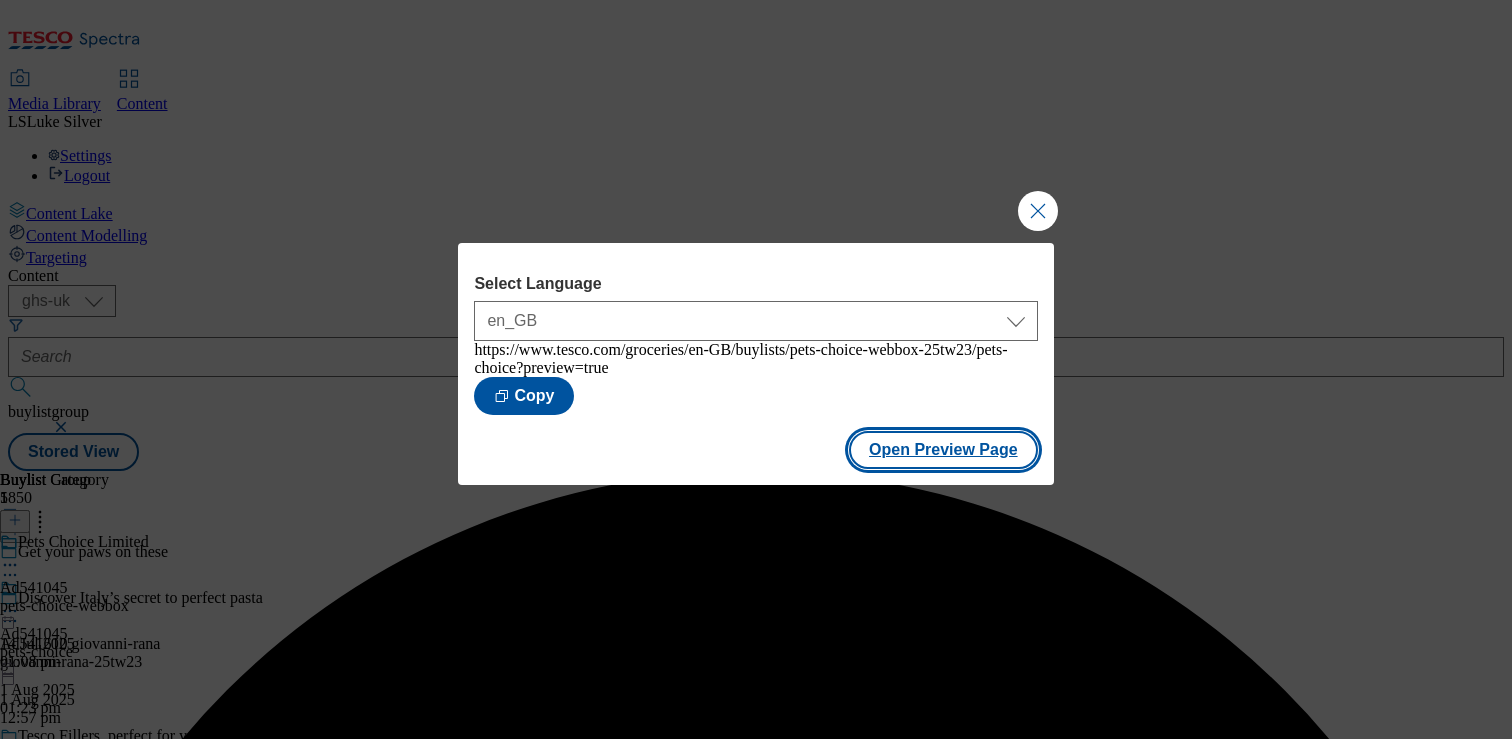 click on "Open Preview Page" at bounding box center [943, 450] 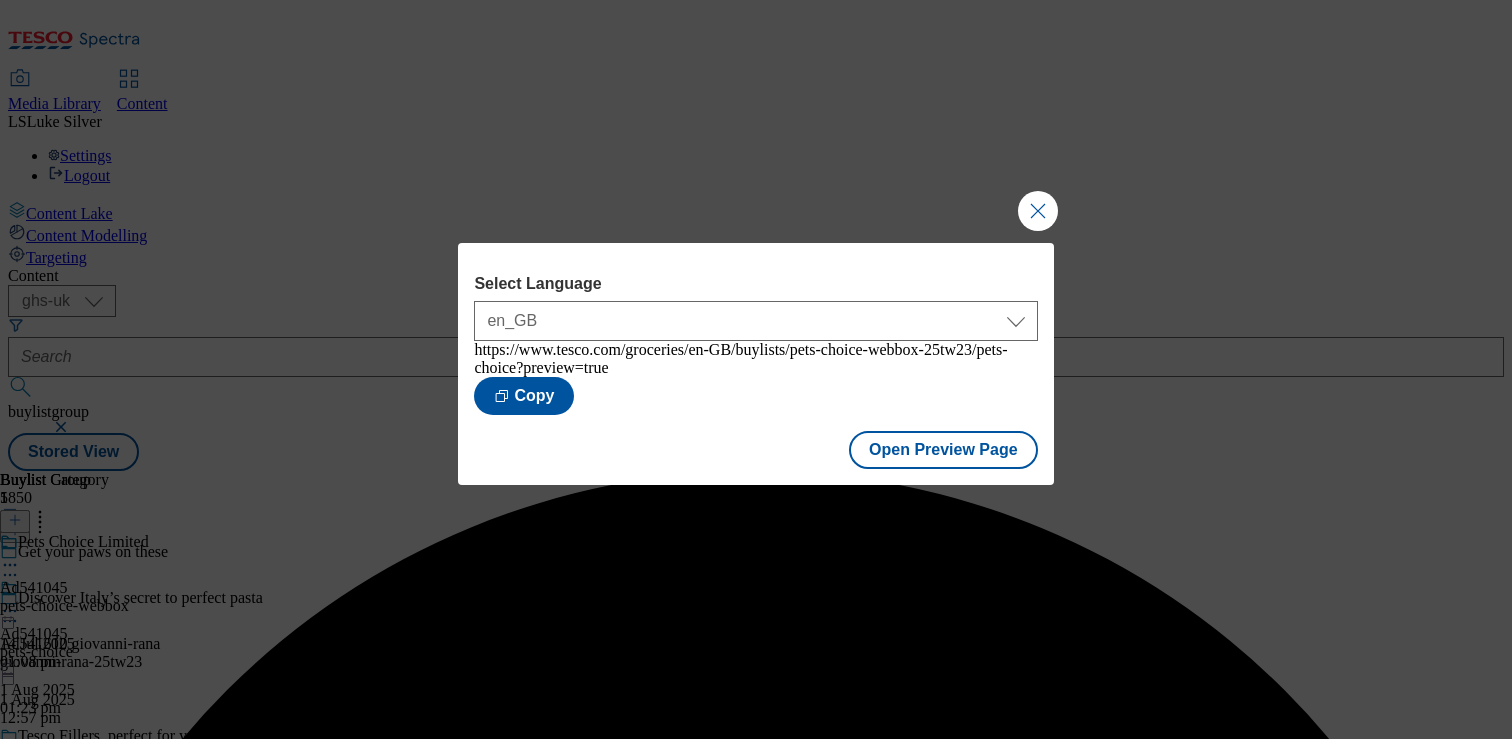 click on "Select Language en_GB en_GB https://www.tesco.com/groceries/en-GB/buylists/pets-choice-webbox-25tw23/pets-choice?preview=true Copy Open Preview Page" at bounding box center (756, 369) 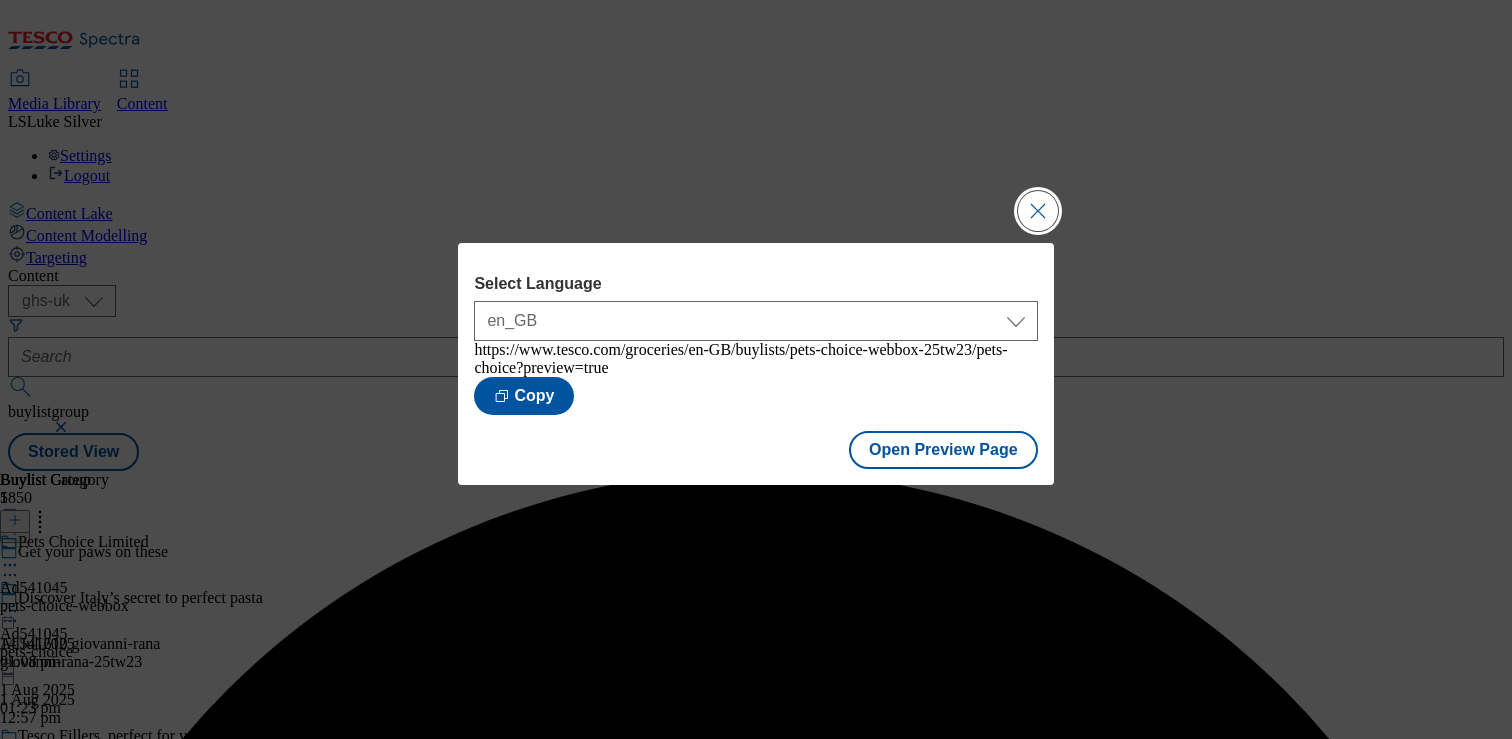 click at bounding box center (1038, 211) 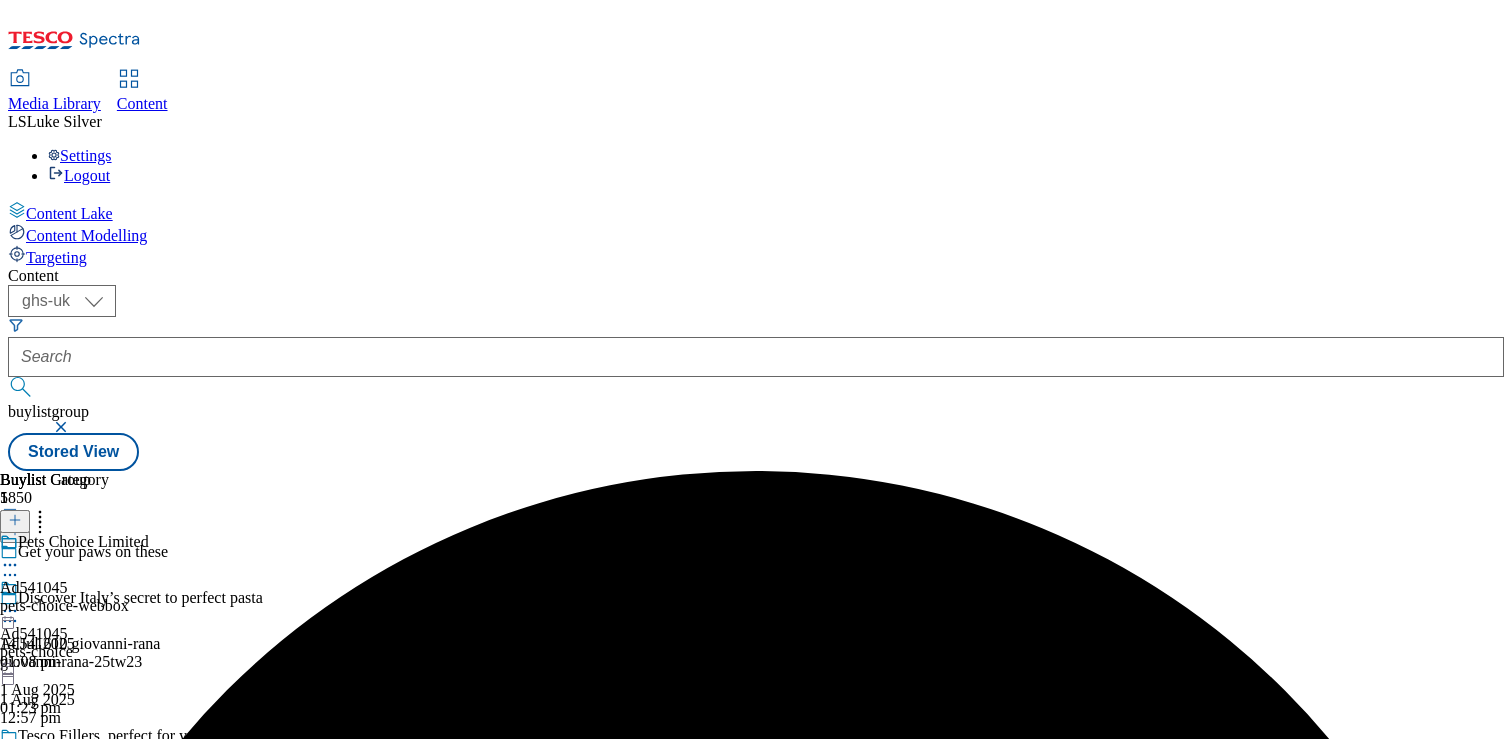 click on "Ad541045 pets-choice 1 Aug 2025 01:23 pm" at bounding box center (37, 648) 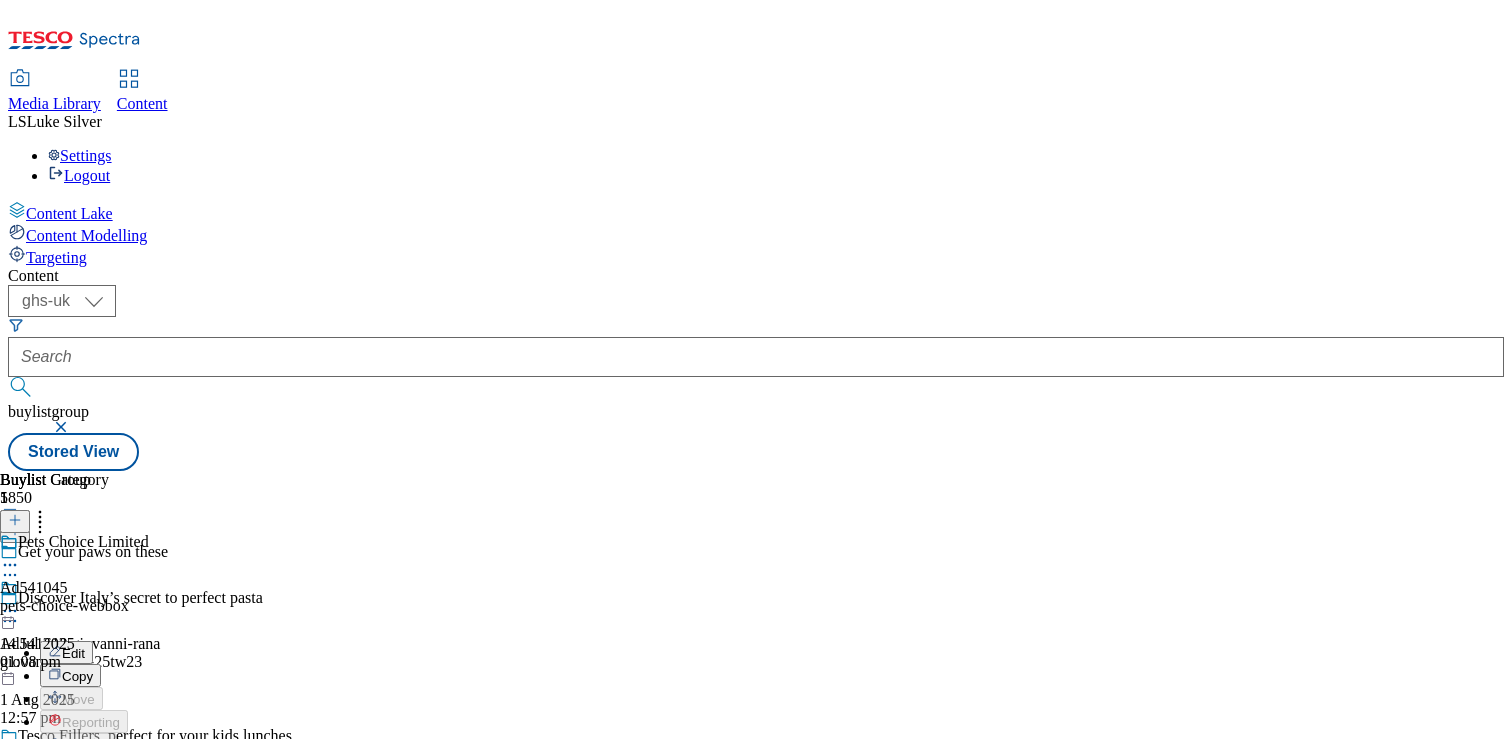 click on "Publish" at bounding box center [84, 814] 